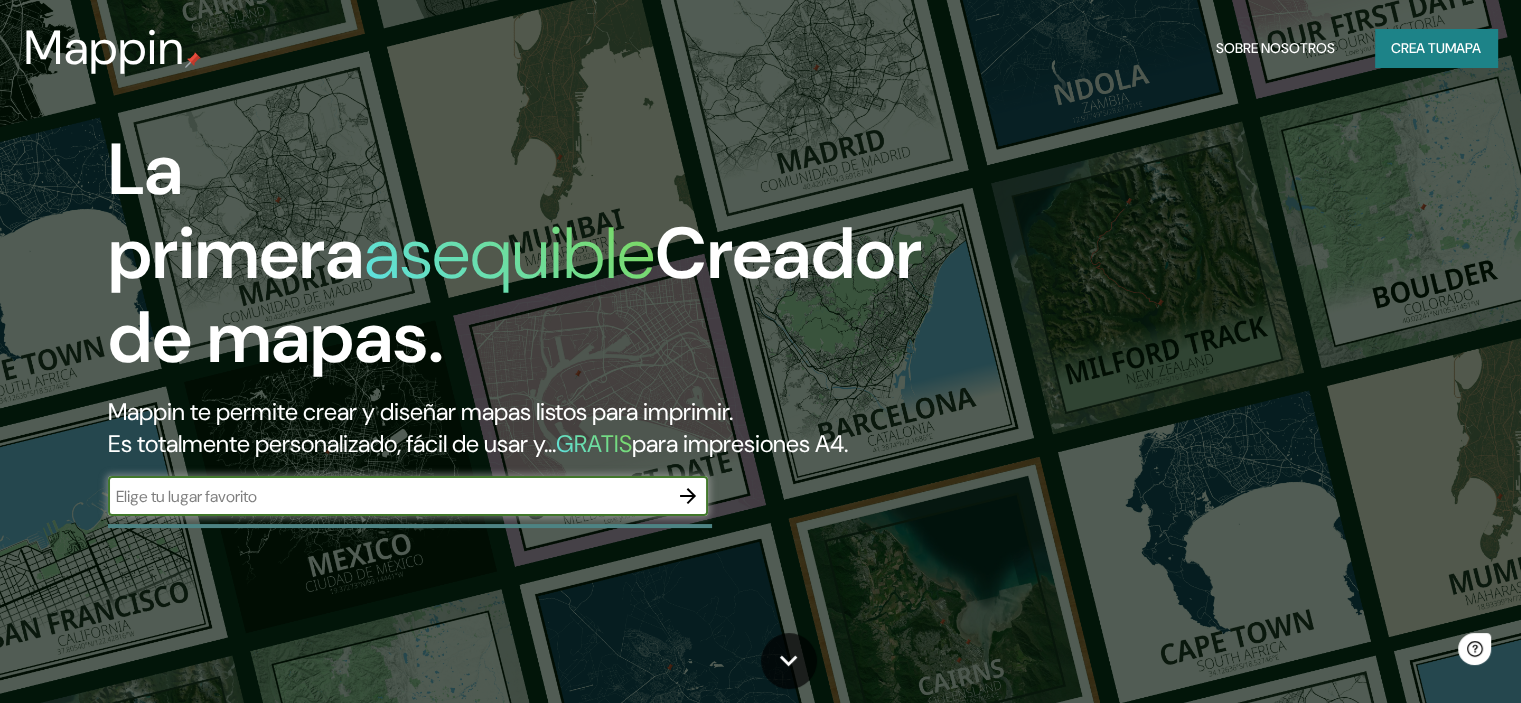 scroll, scrollTop: 0, scrollLeft: 0, axis: both 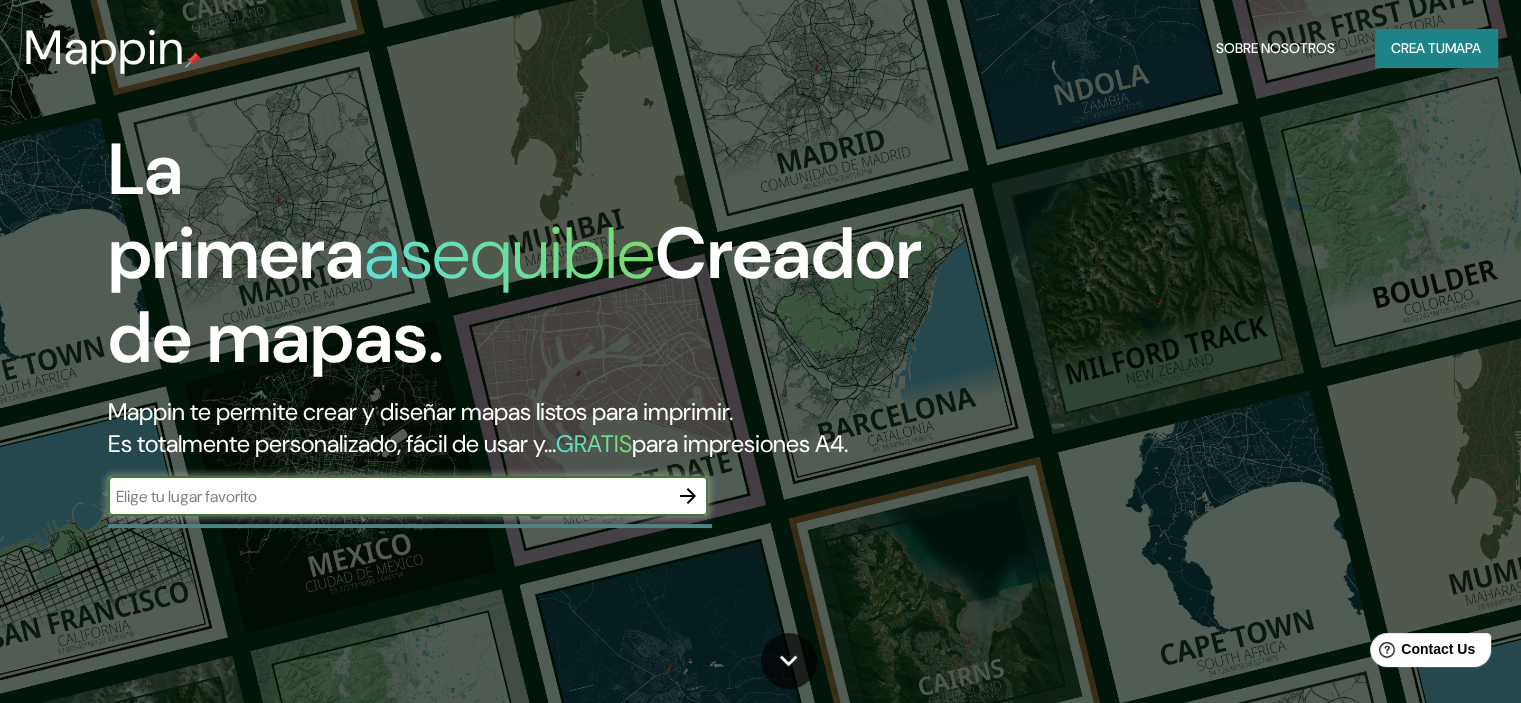 click on "​" at bounding box center [408, 496] 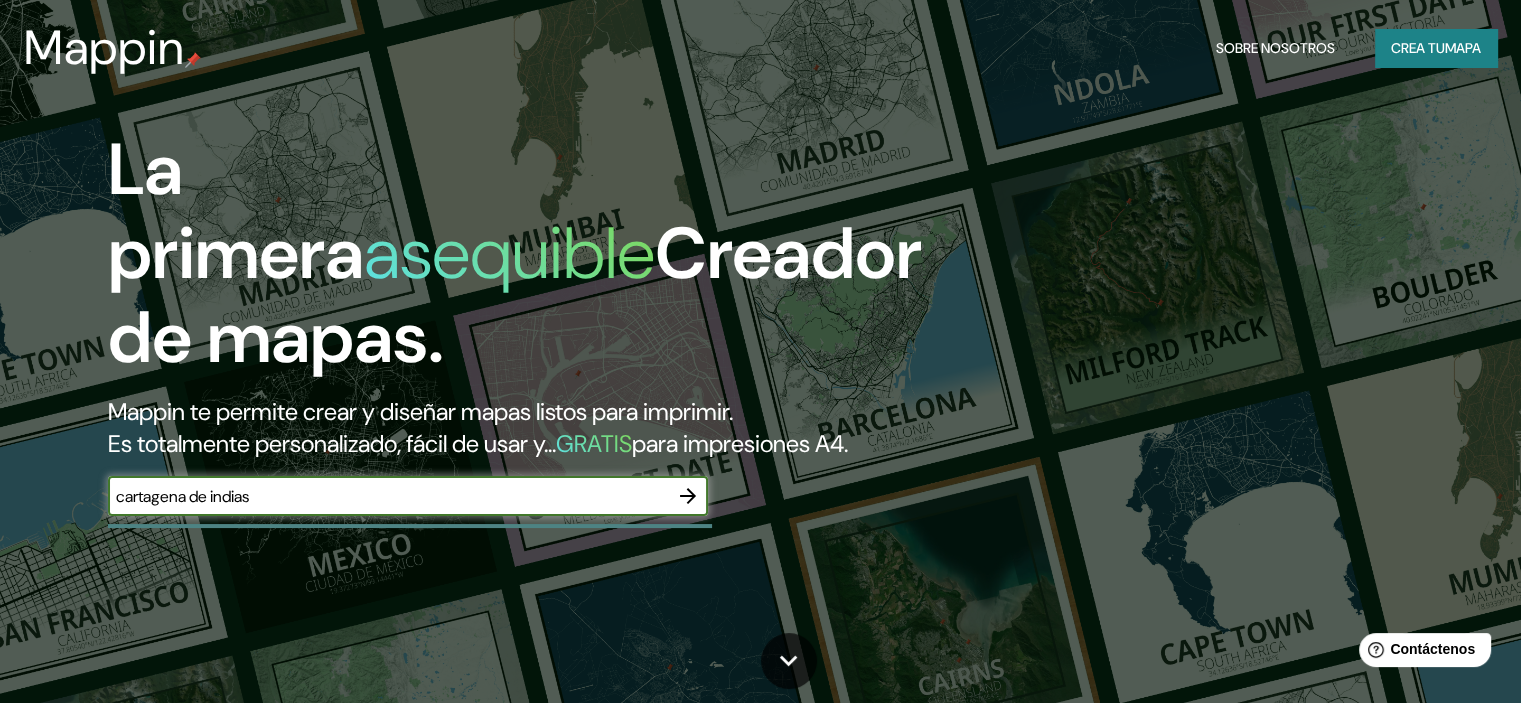 type on "cartagena de indias" 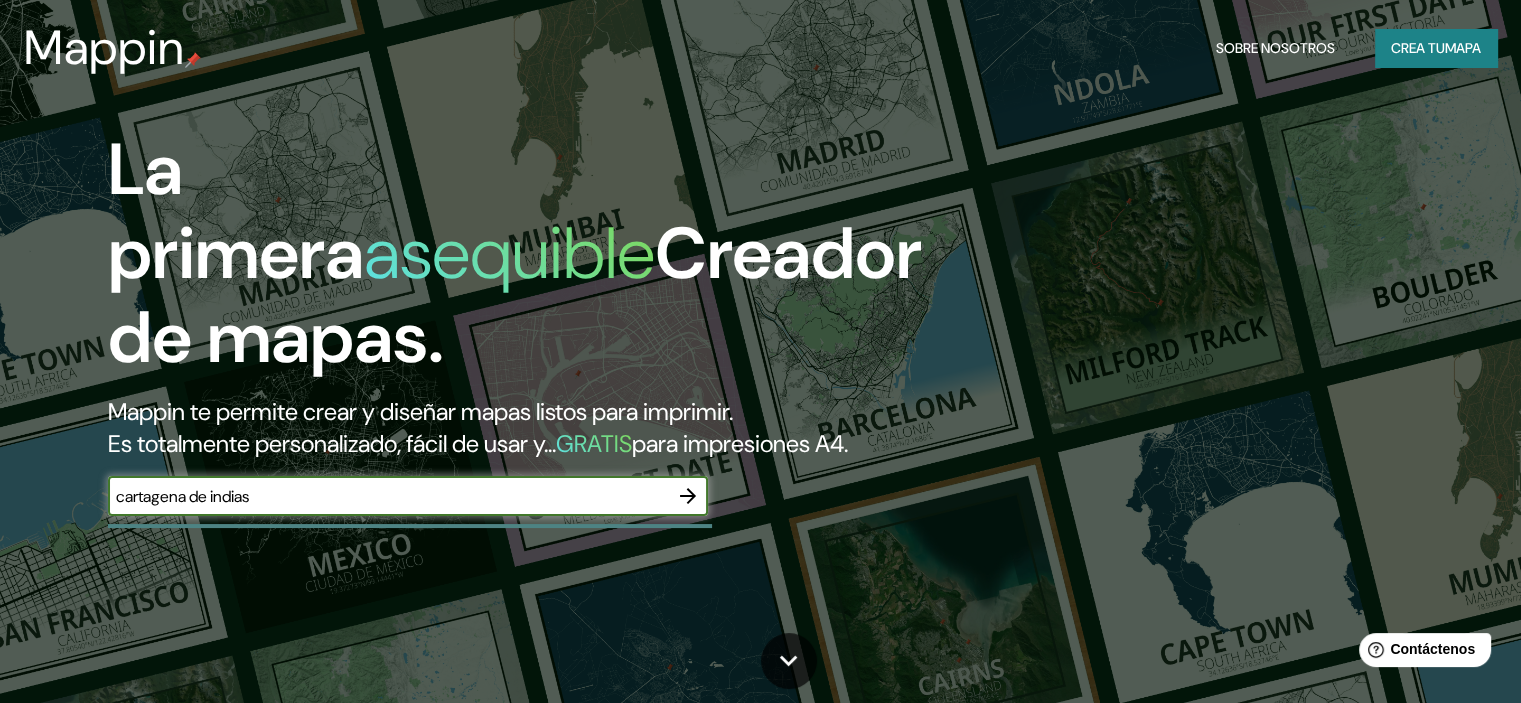 click 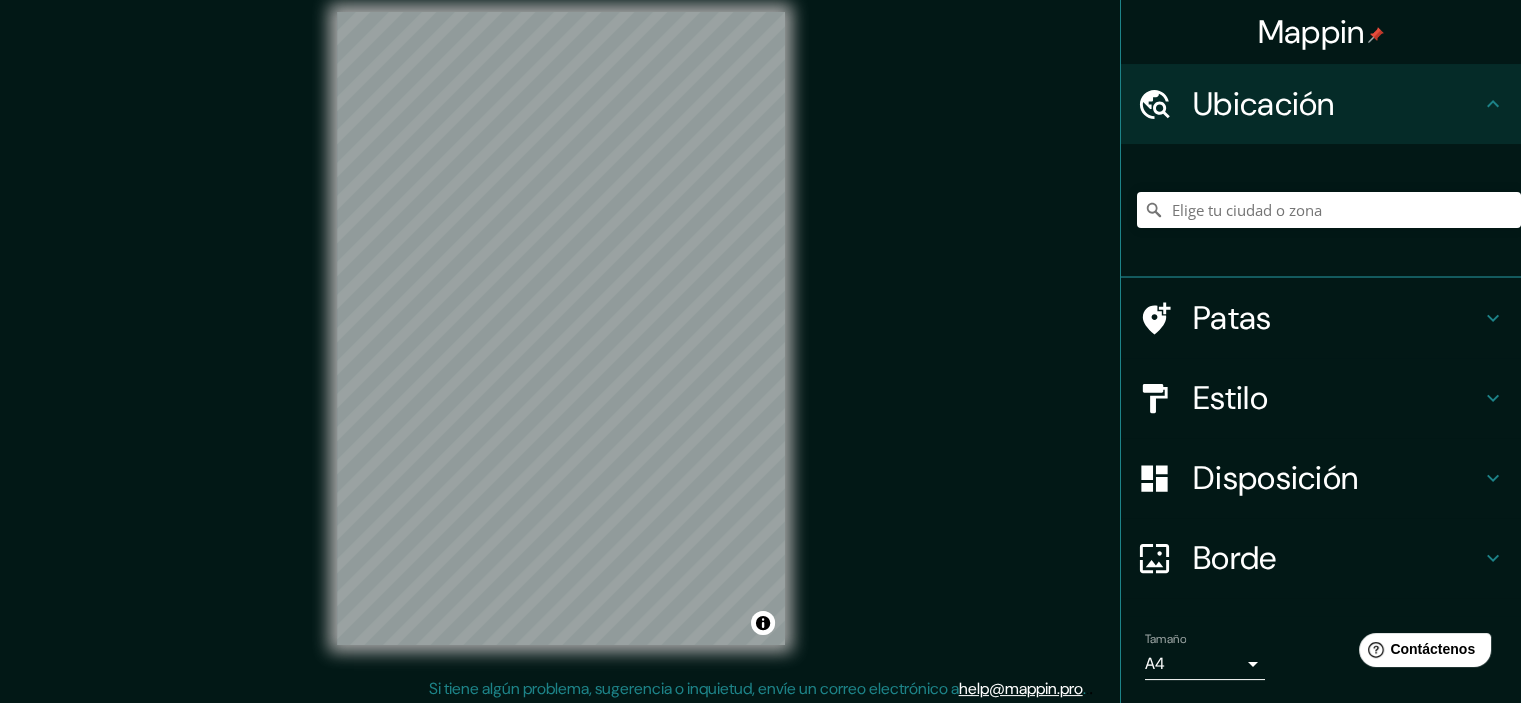 scroll, scrollTop: 25, scrollLeft: 0, axis: vertical 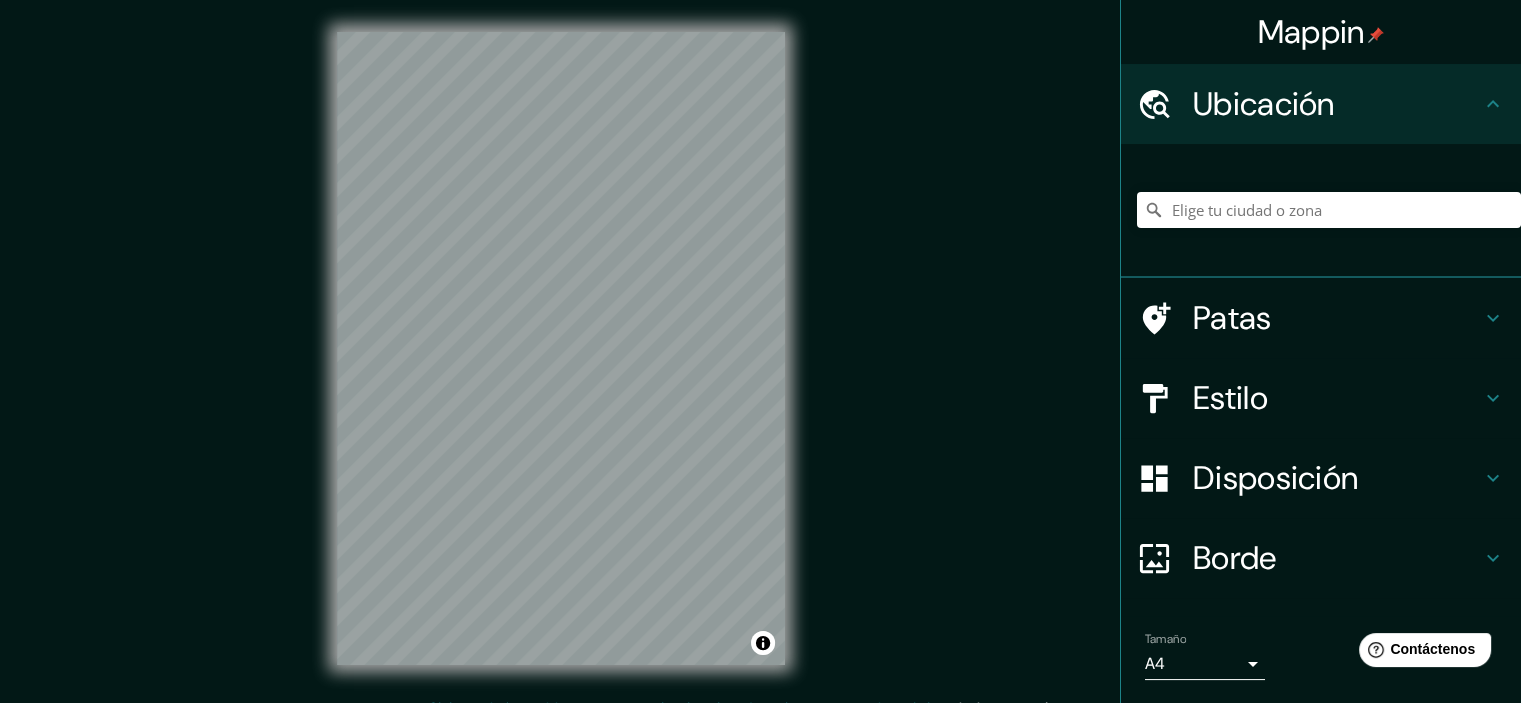 click on "Mappin Ubicación Patas Estilo Disposición Borde Elige un borde.  Consejo  : puedes opacar las capas del marco para crear efectos geniales. Ninguno Simple Transparente Elegante Tamaño A4 single Crea tu mapa © Mapbox   © OpenStreetMap   Improve this map Si tiene algún problema, sugerencia o inquietud, envíe un correo electrónico a  help@example.com  .   . . Texto original Valora esta traducción Tu opinión servirá para ayudar a mejorar el Traductor de Google" at bounding box center (760, 351) 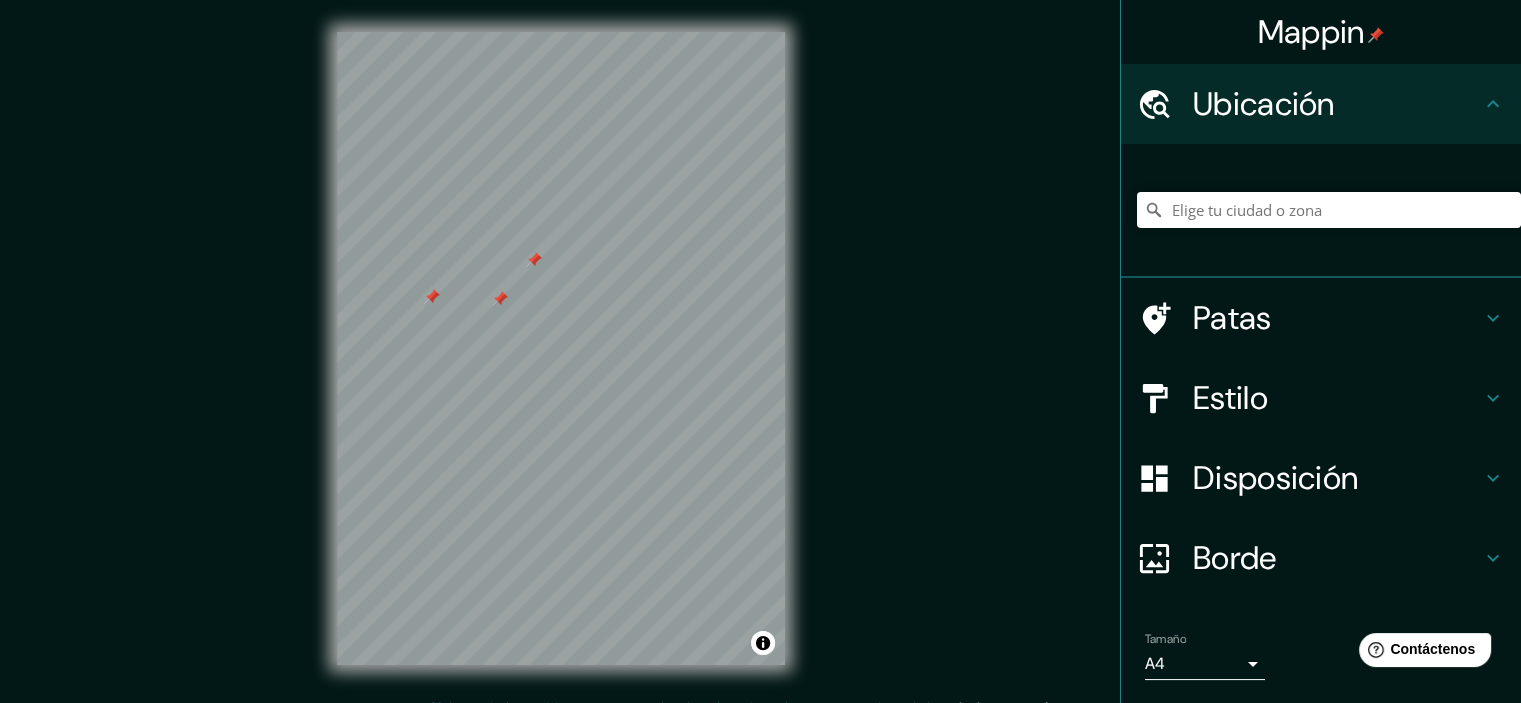 click on "Estilo" at bounding box center [1230, 398] 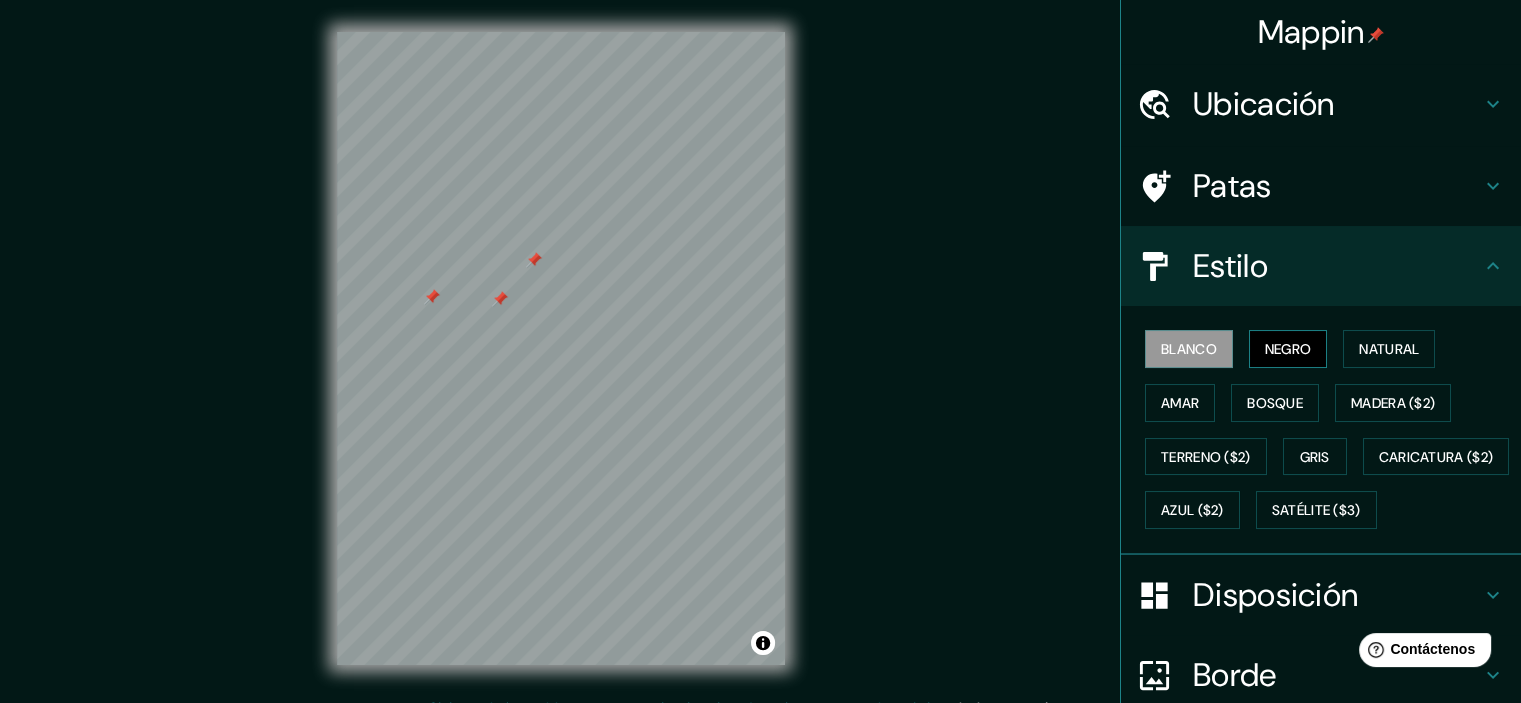 click on "Negro" at bounding box center (1288, 349) 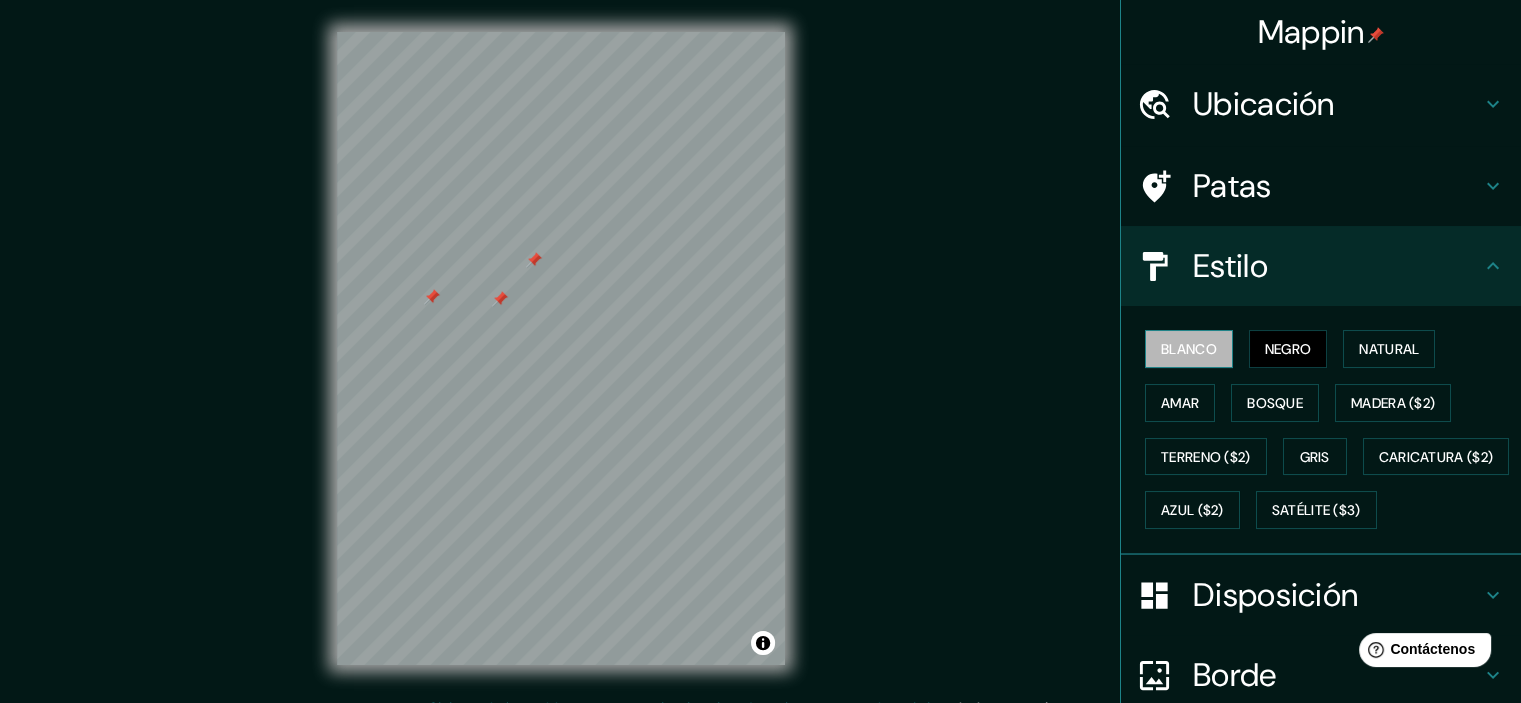 click on "Blanco" at bounding box center [1189, 349] 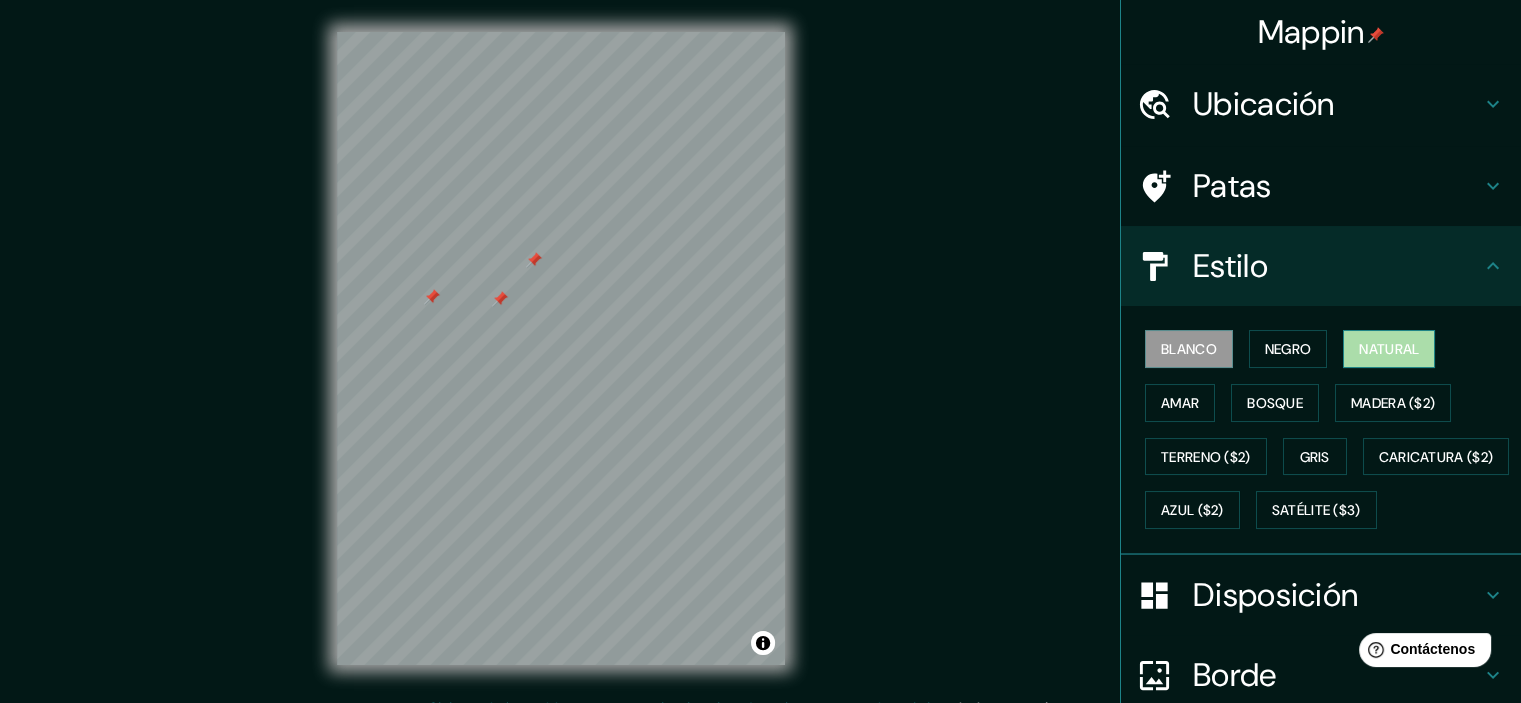 click on "Natural" at bounding box center (1389, 349) 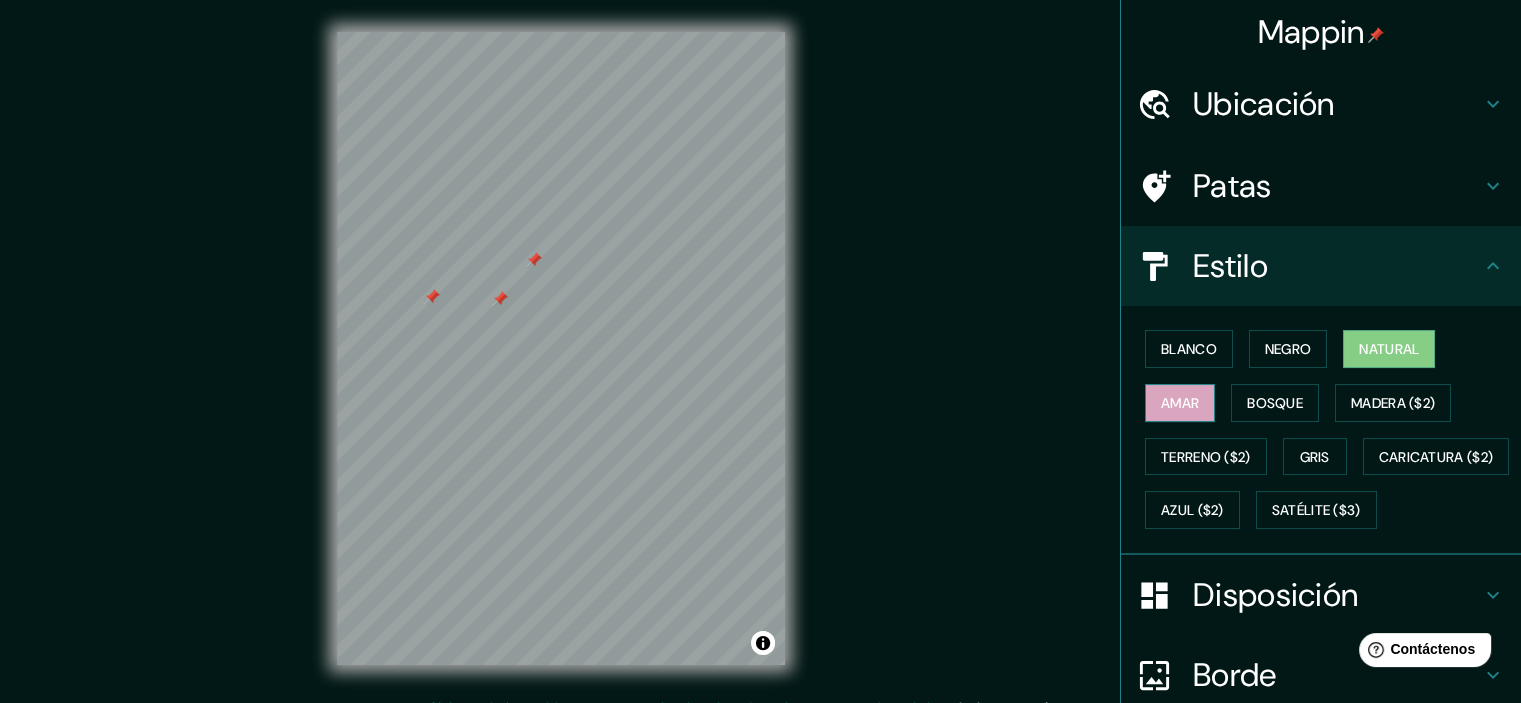 click on "Amar" at bounding box center [1180, 403] 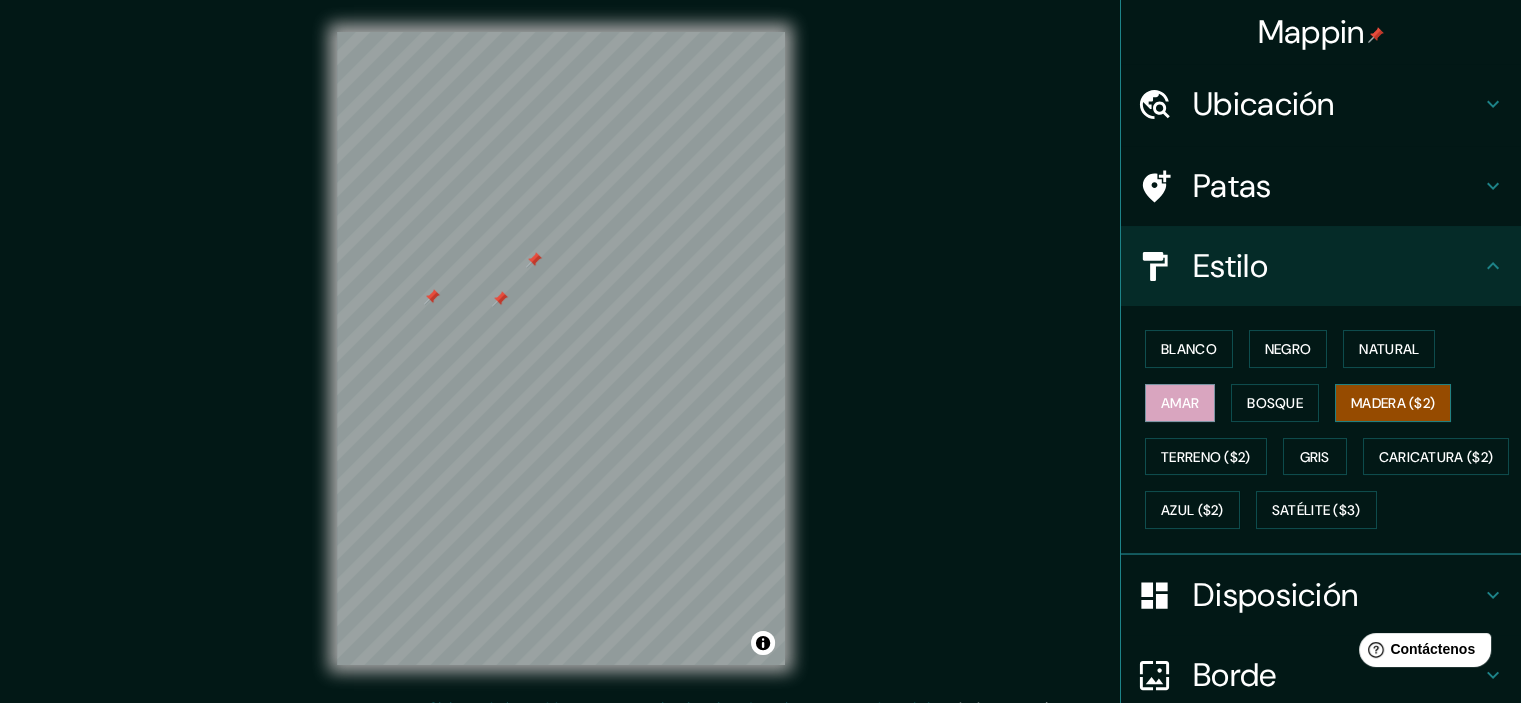 click on "Madera ($2)" at bounding box center [1393, 403] 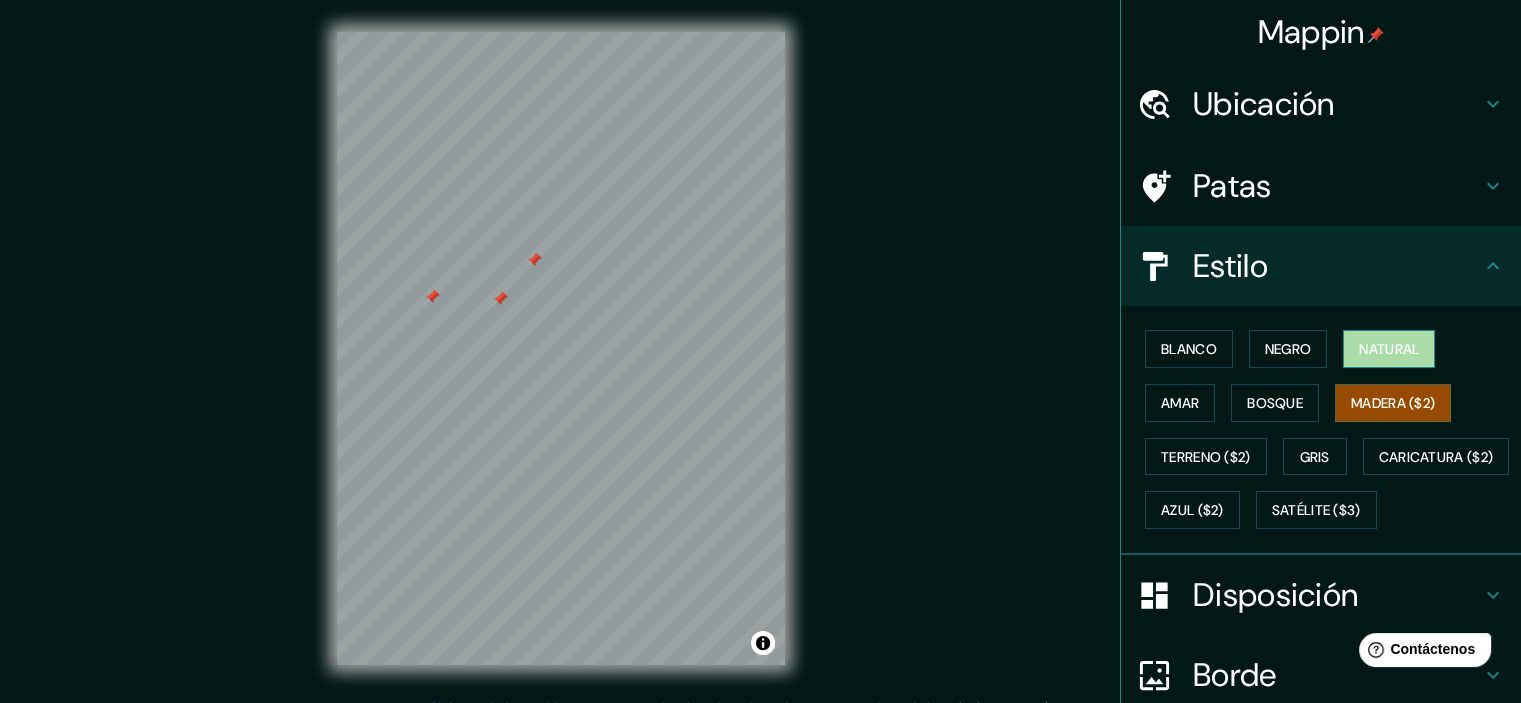 click on "Natural" at bounding box center [1389, 349] 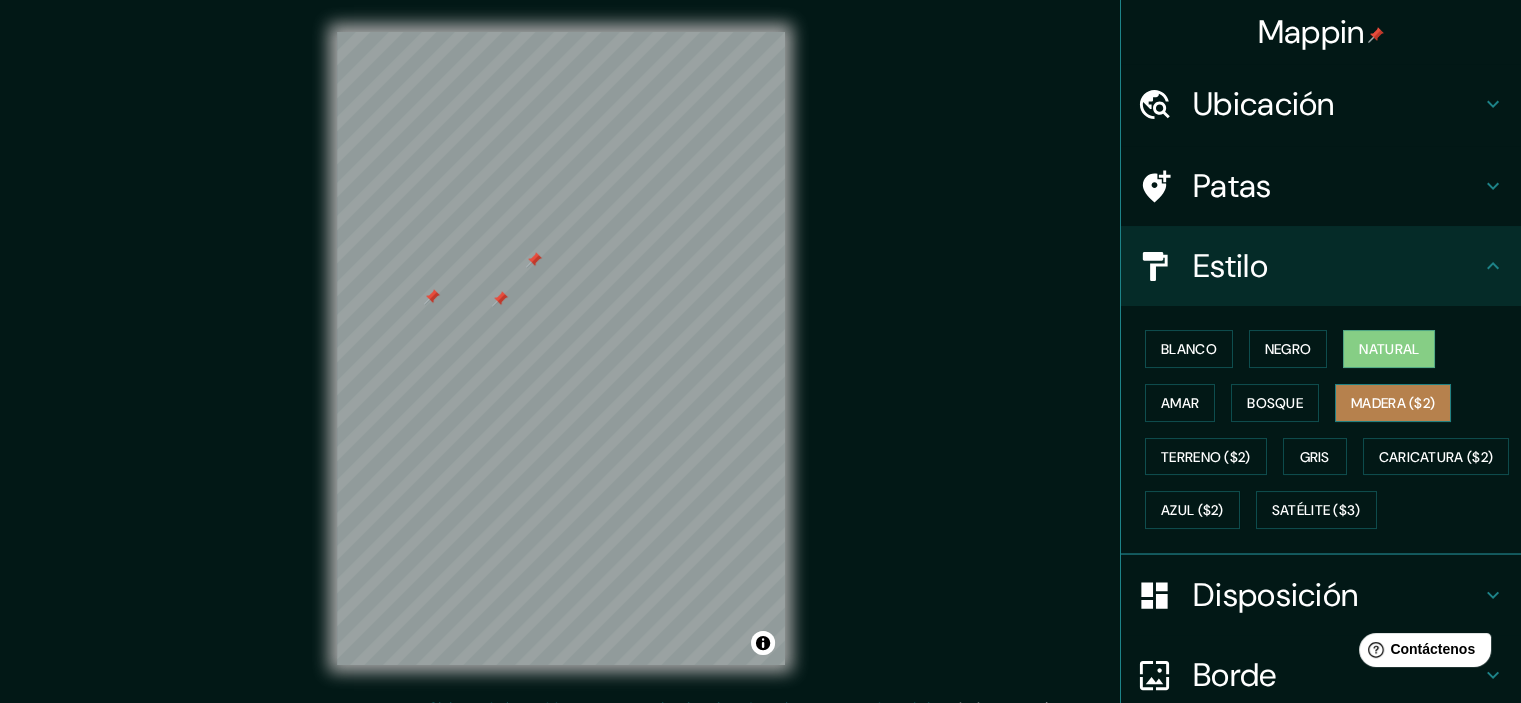 click on "Madera ($2)" at bounding box center (1393, 403) 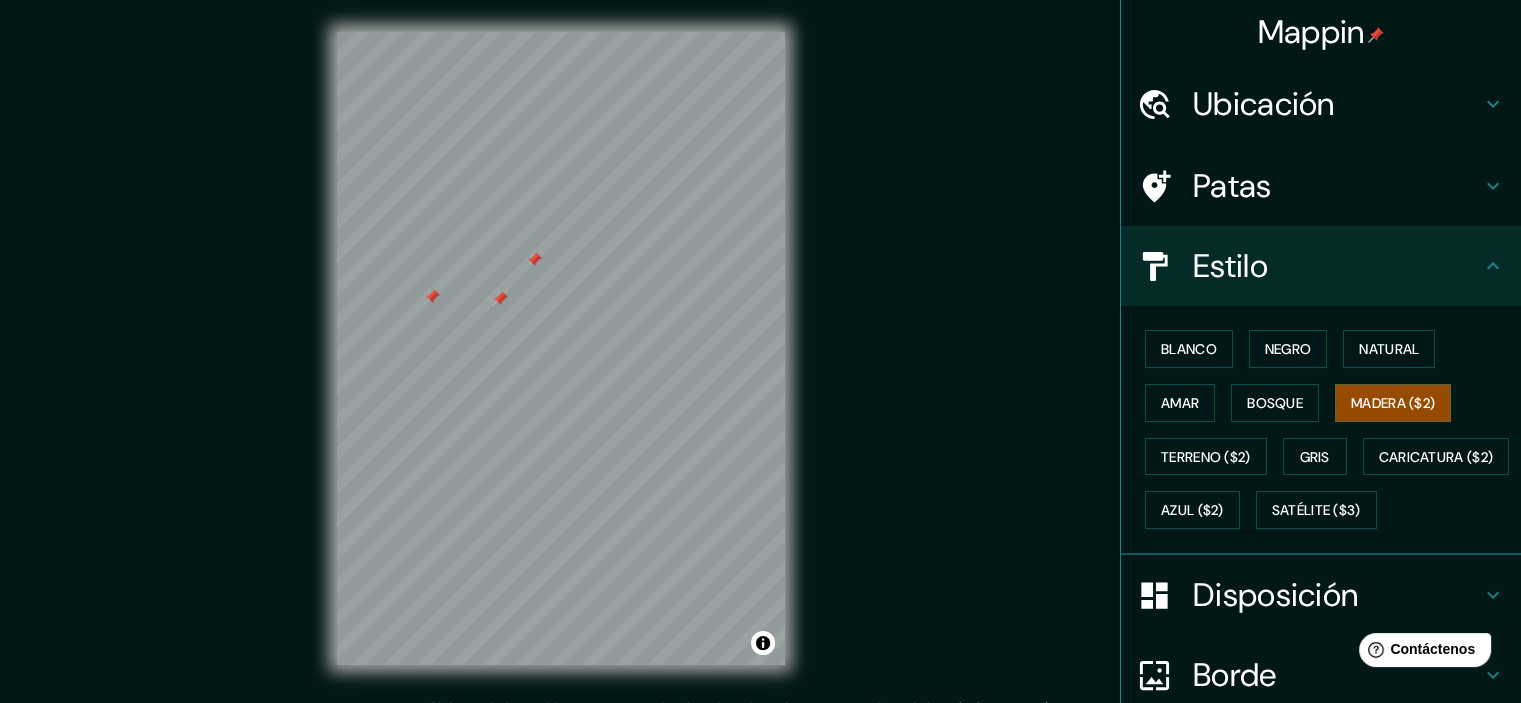 click on "Ubicación" at bounding box center [1264, 104] 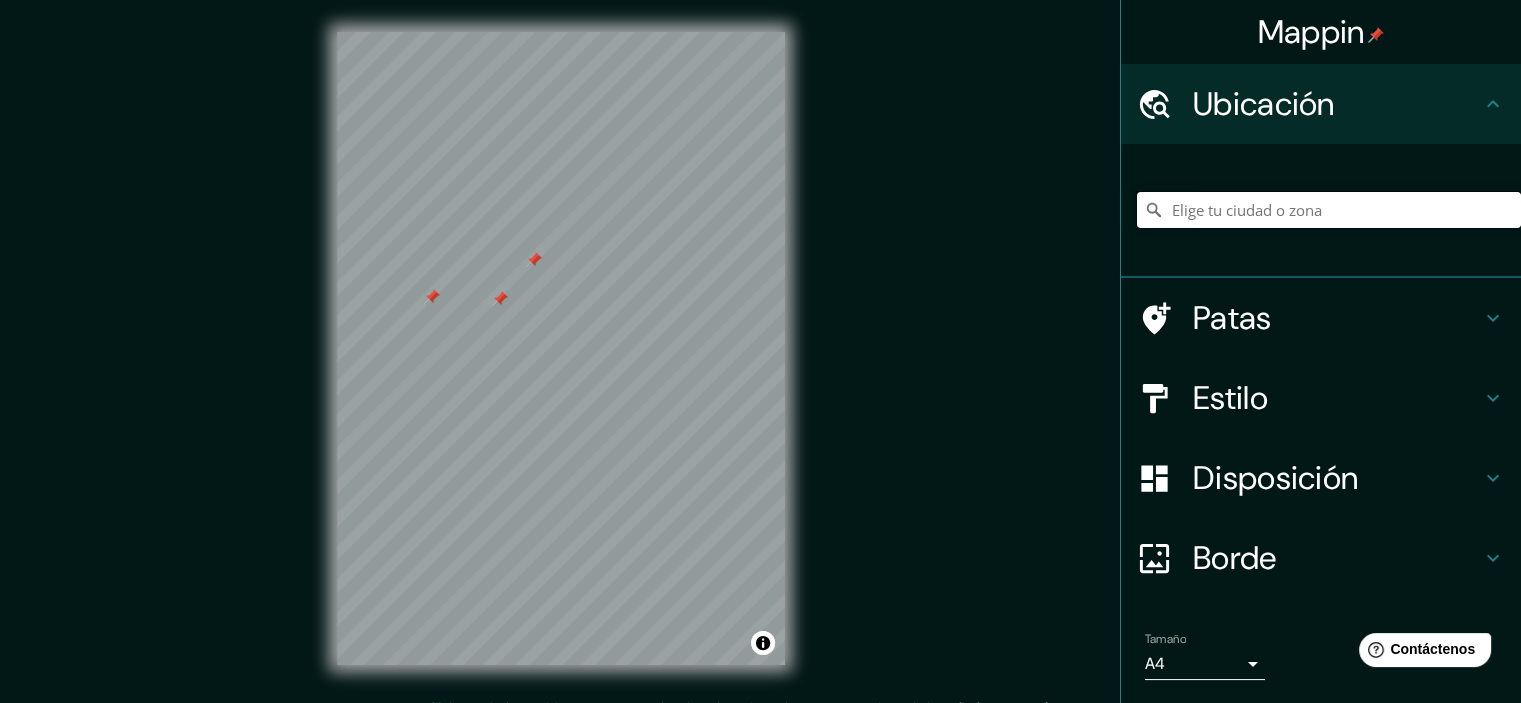 click at bounding box center [1329, 210] 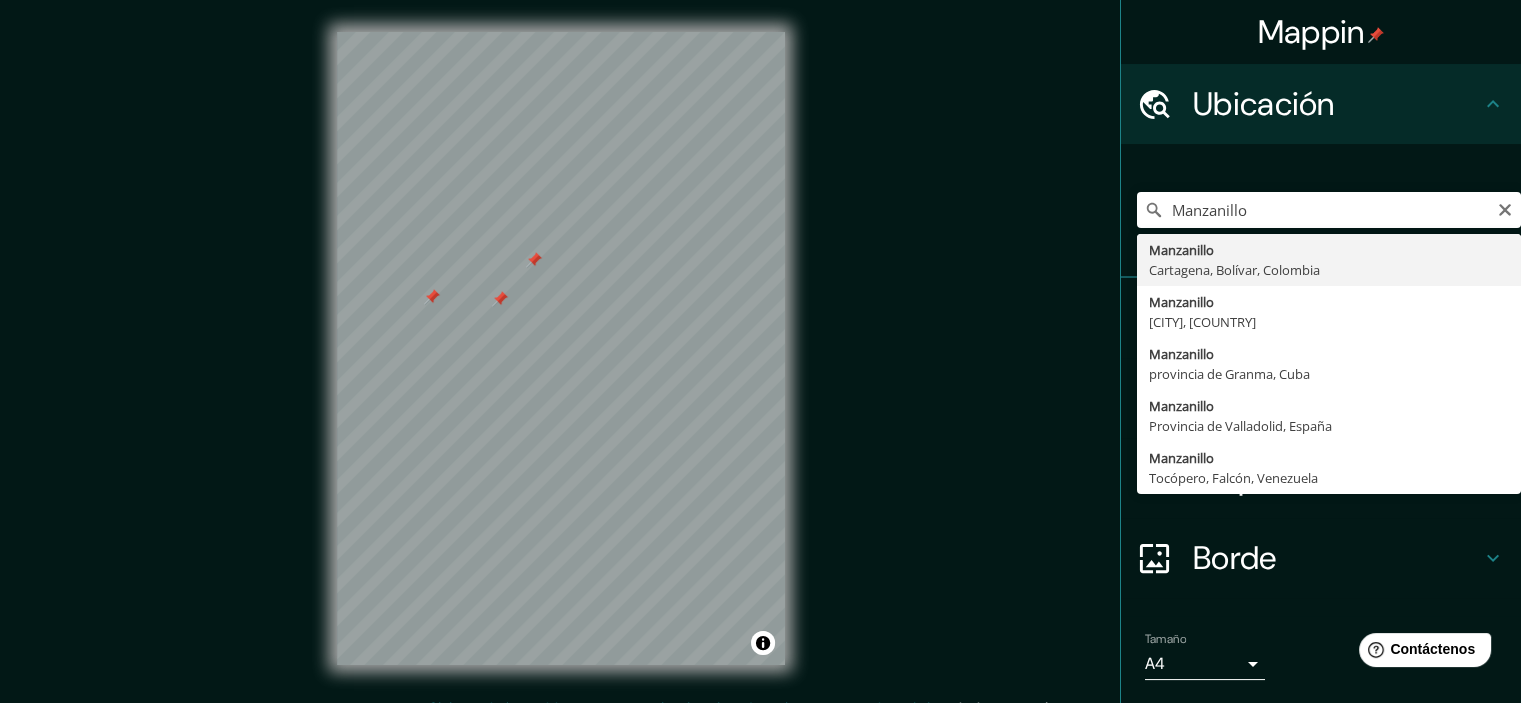 type on "Manzanillo, Cartagena, Bolívar, Colombia" 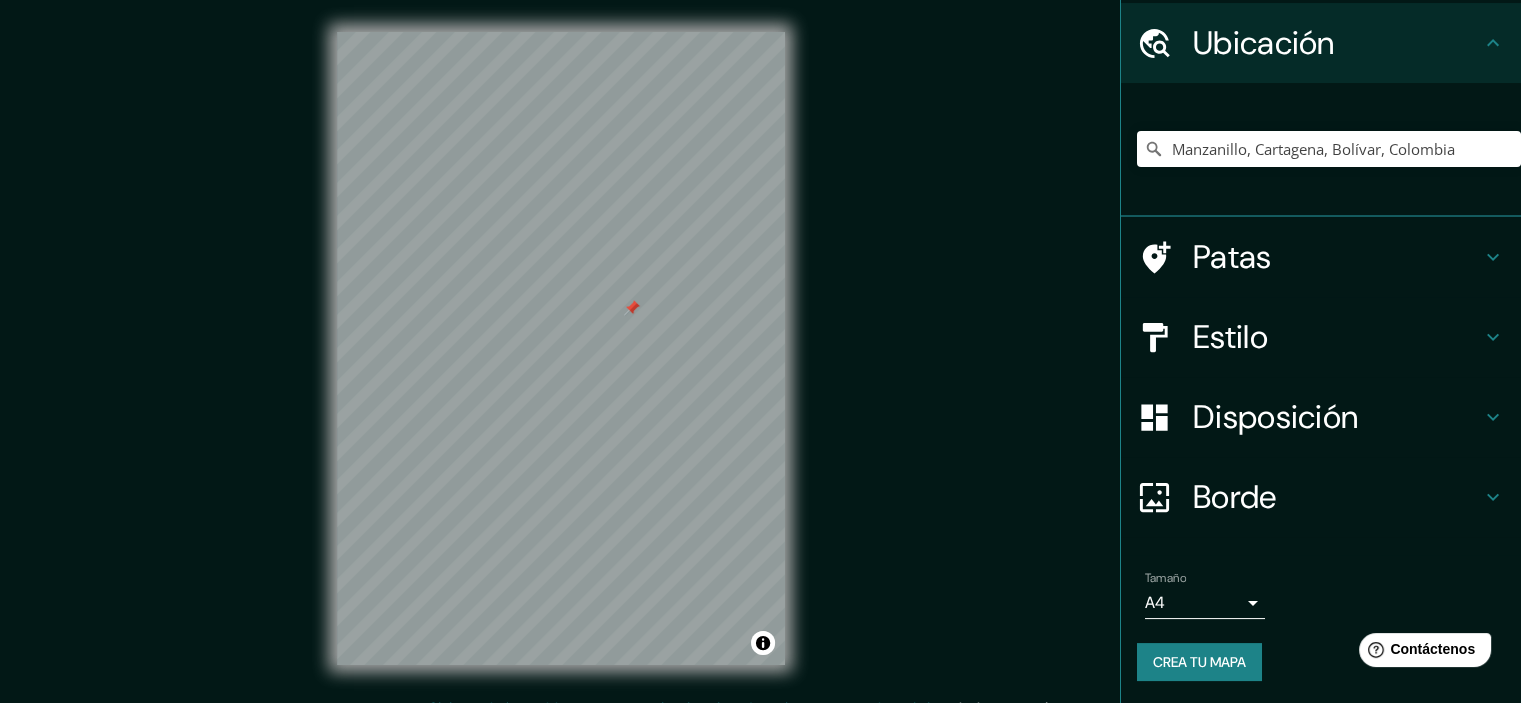 click on "Disposición" at bounding box center (1275, 417) 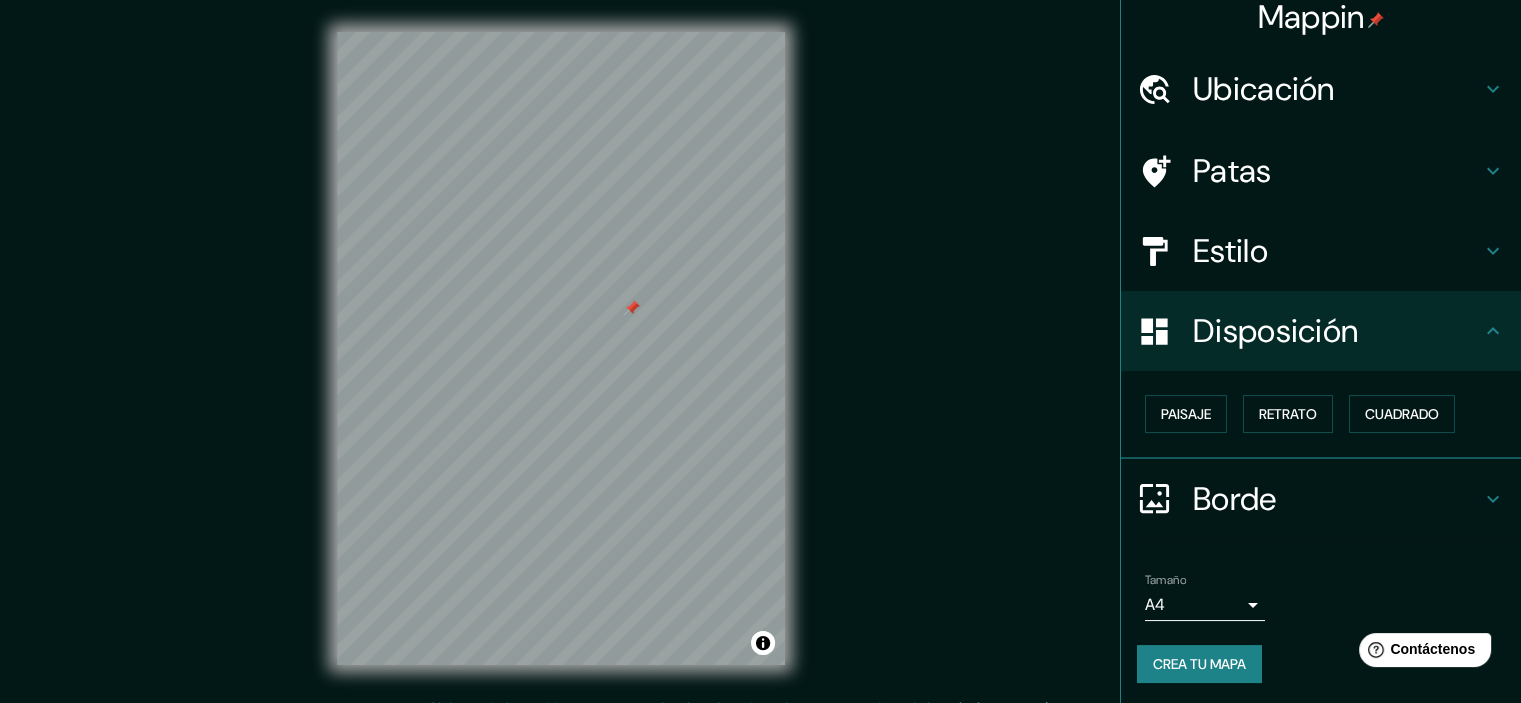scroll, scrollTop: 16, scrollLeft: 0, axis: vertical 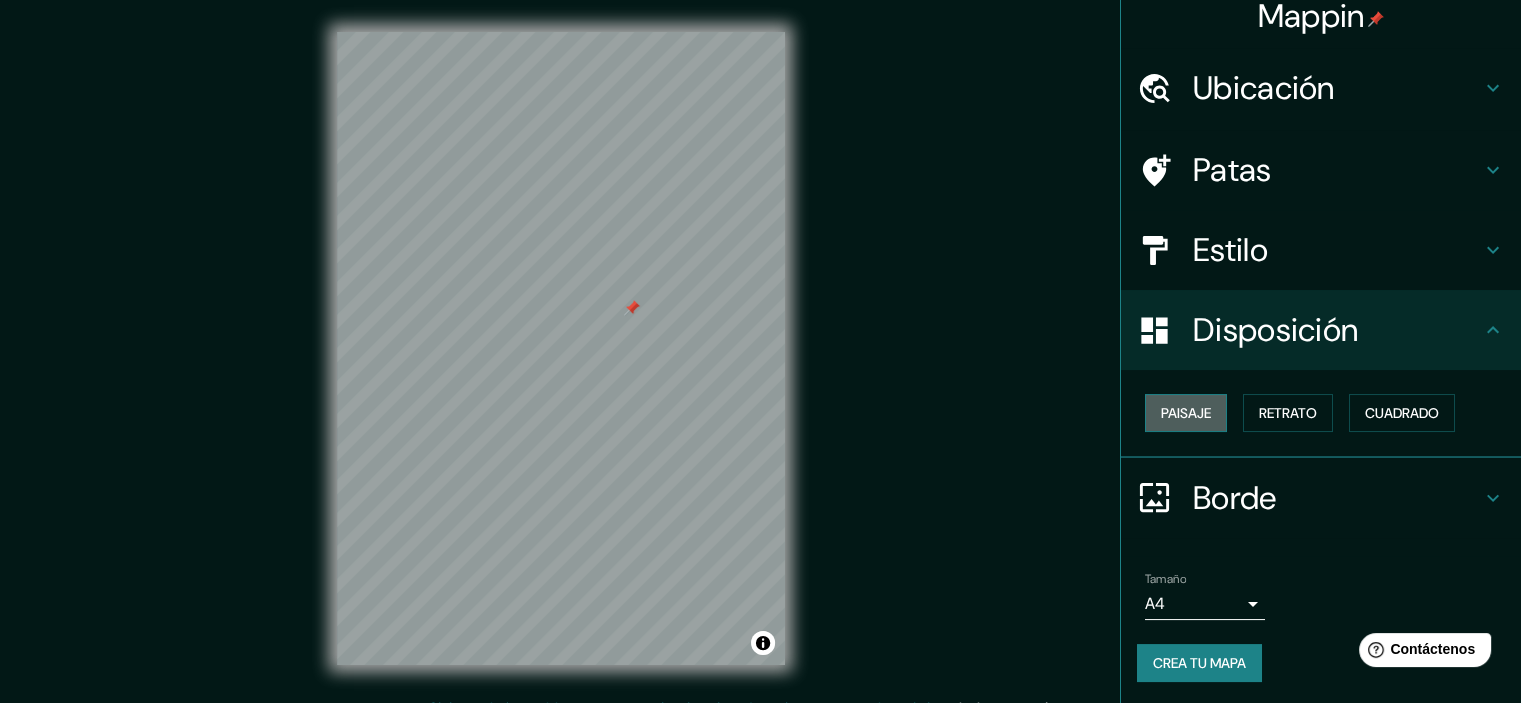 click on "Paisaje" at bounding box center [1186, 413] 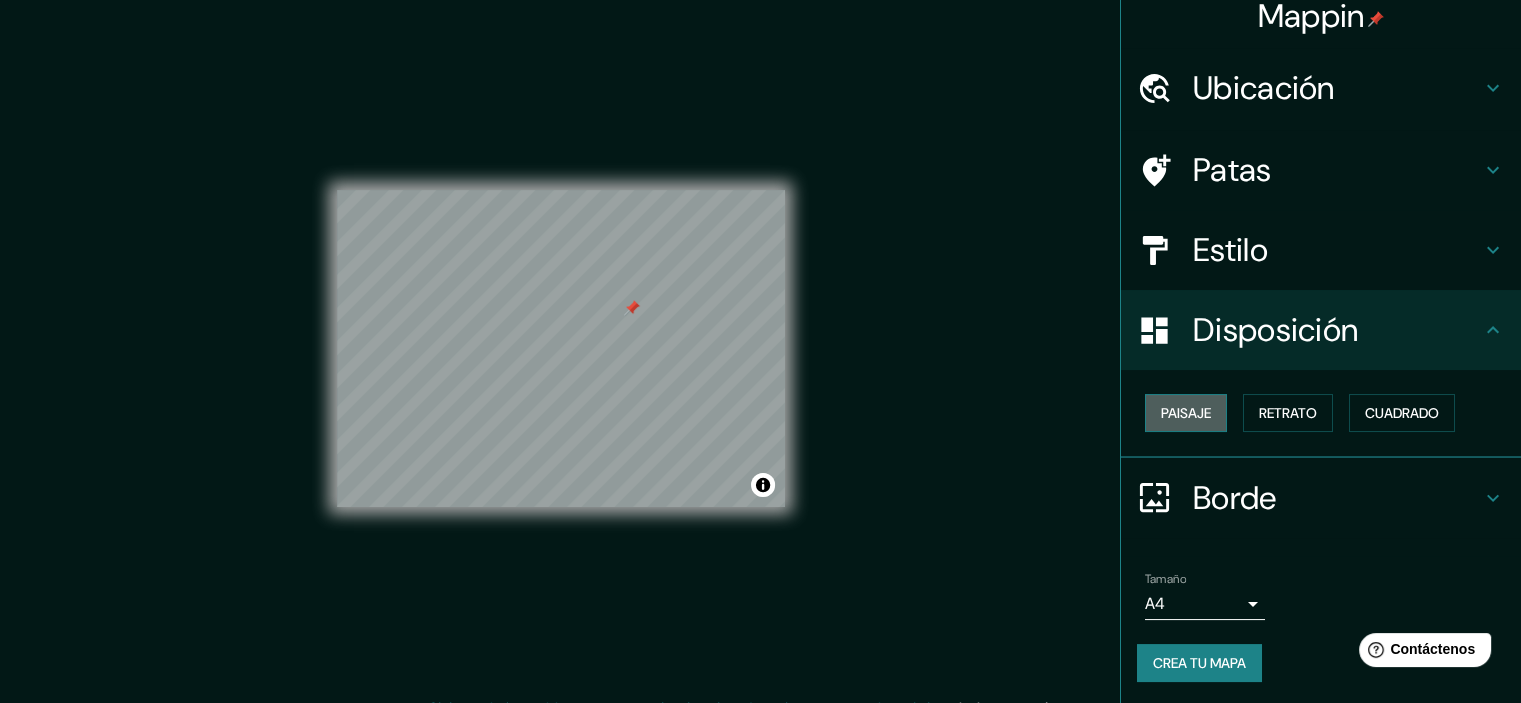 click on "Paisaje" at bounding box center (1186, 413) 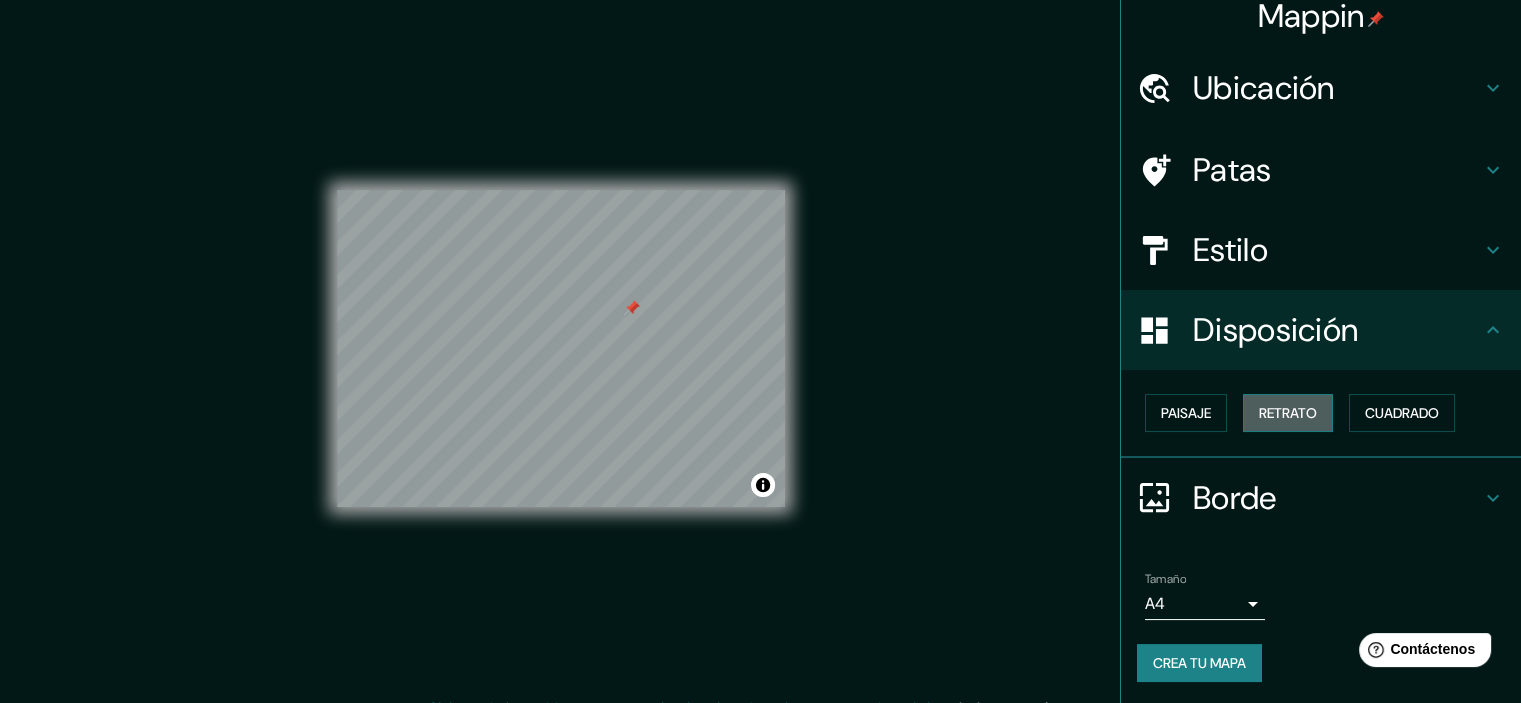 click on "Retrato" at bounding box center [1288, 413] 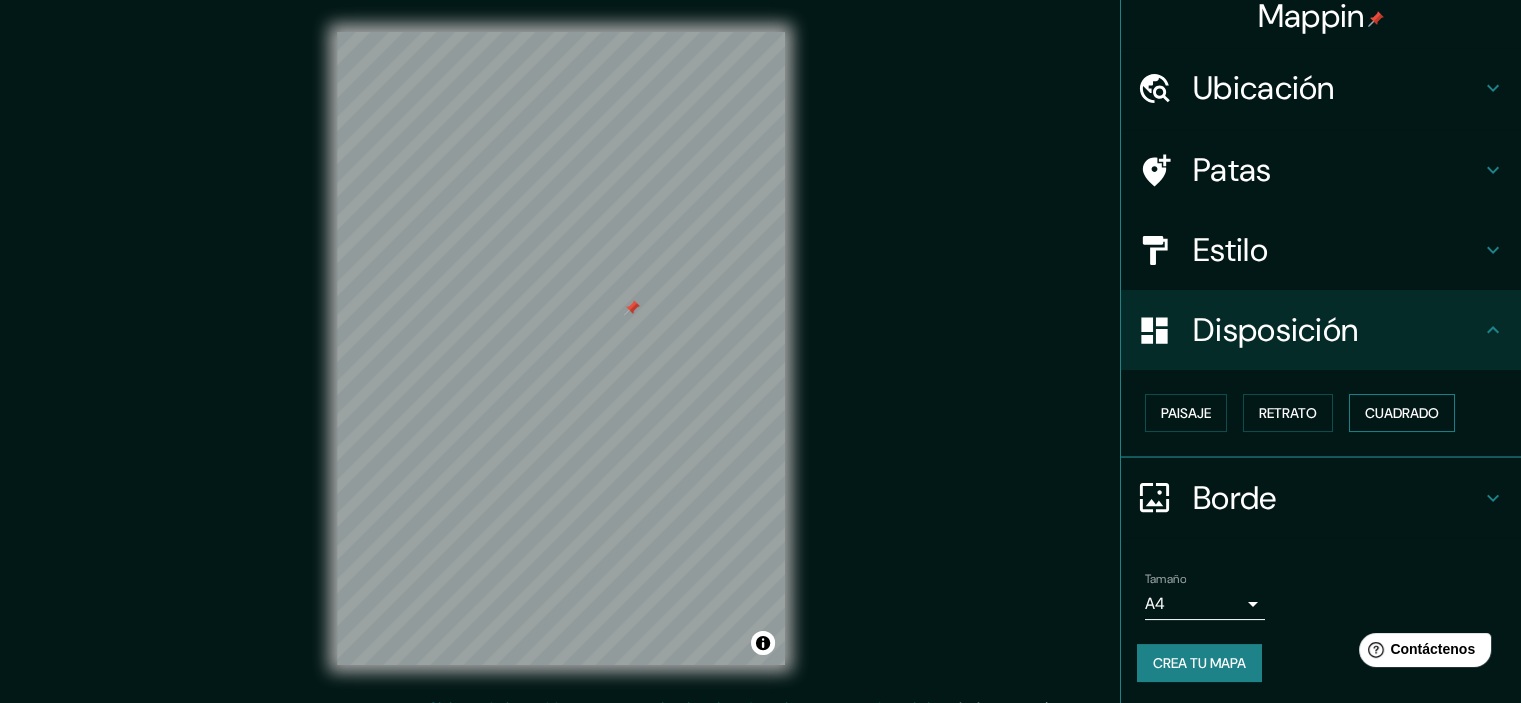 click on "Cuadrado" at bounding box center (1402, 413) 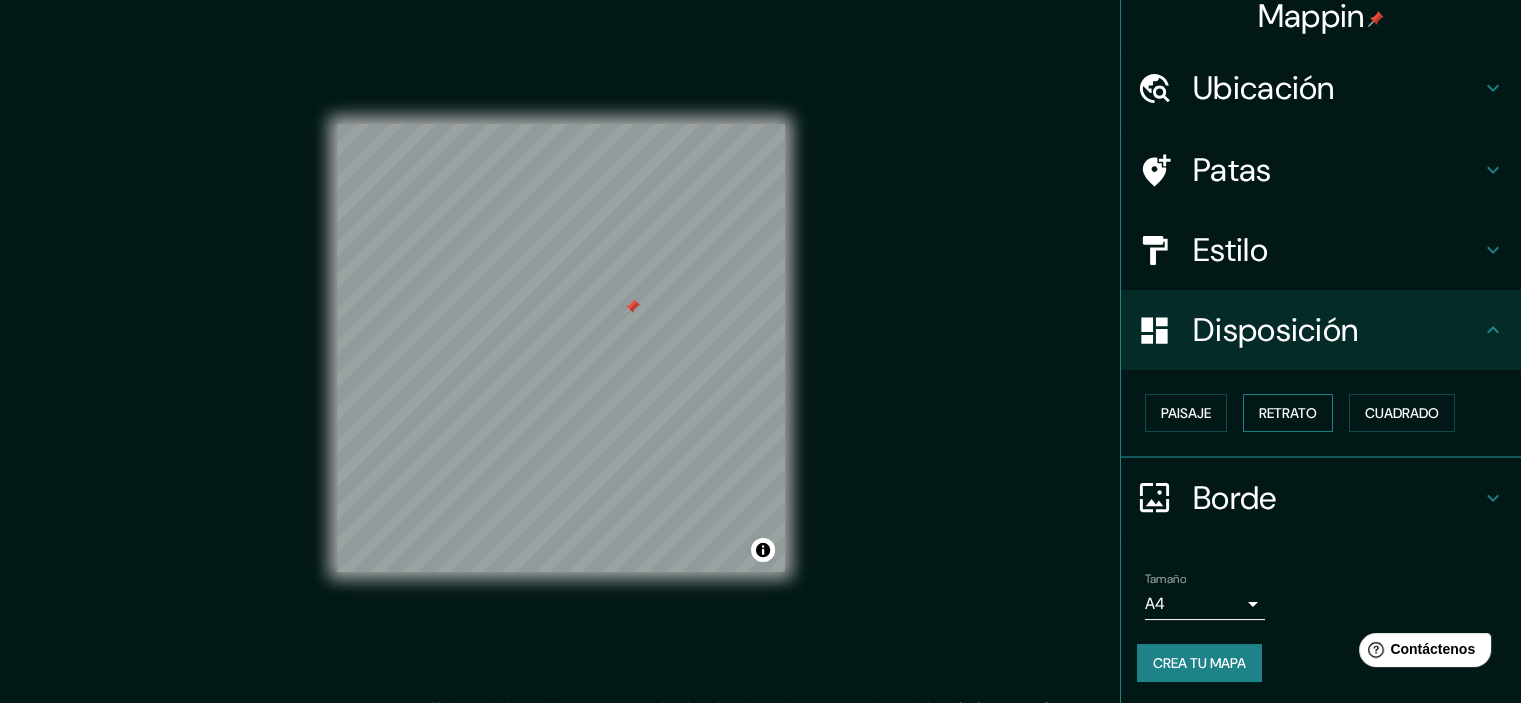 click on "Retrato" at bounding box center (1288, 413) 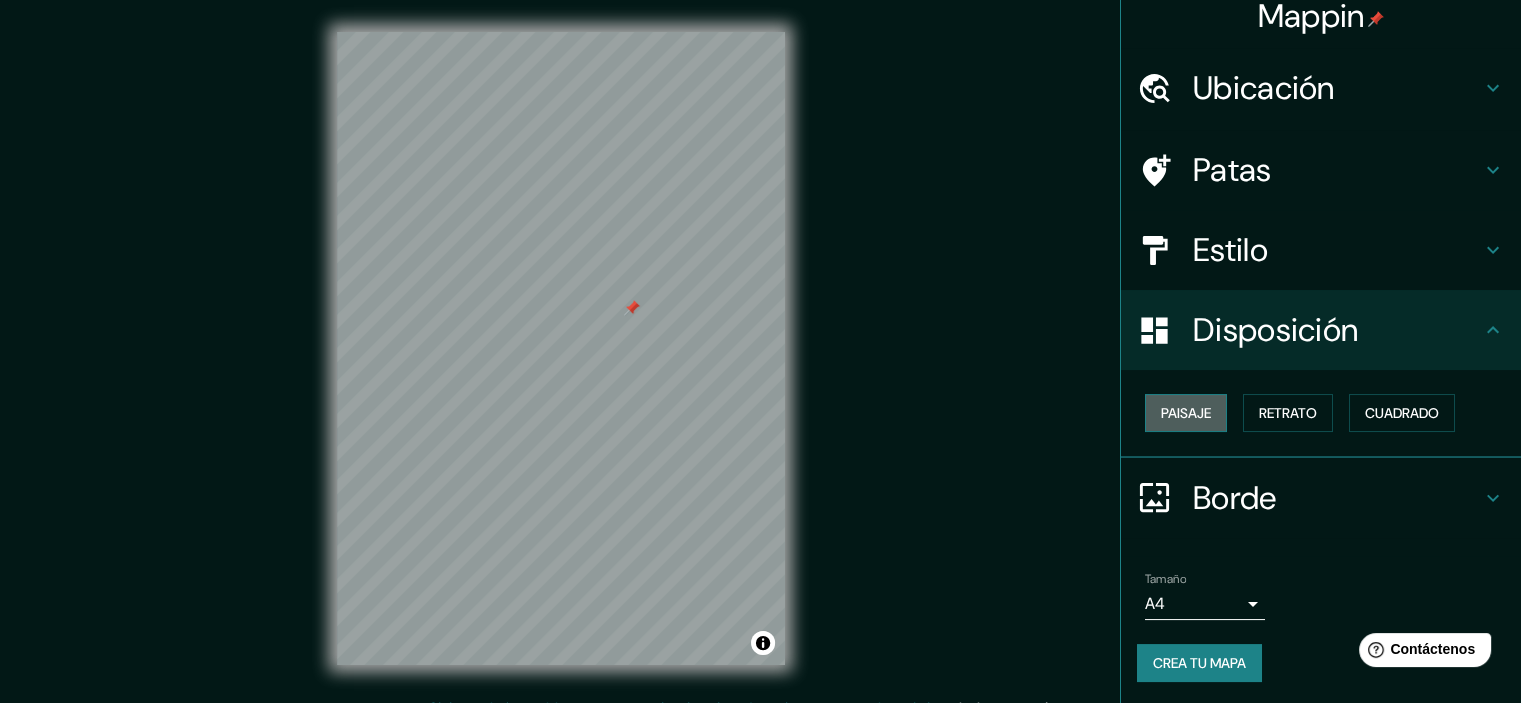 click on "Paisaje" at bounding box center (1186, 413) 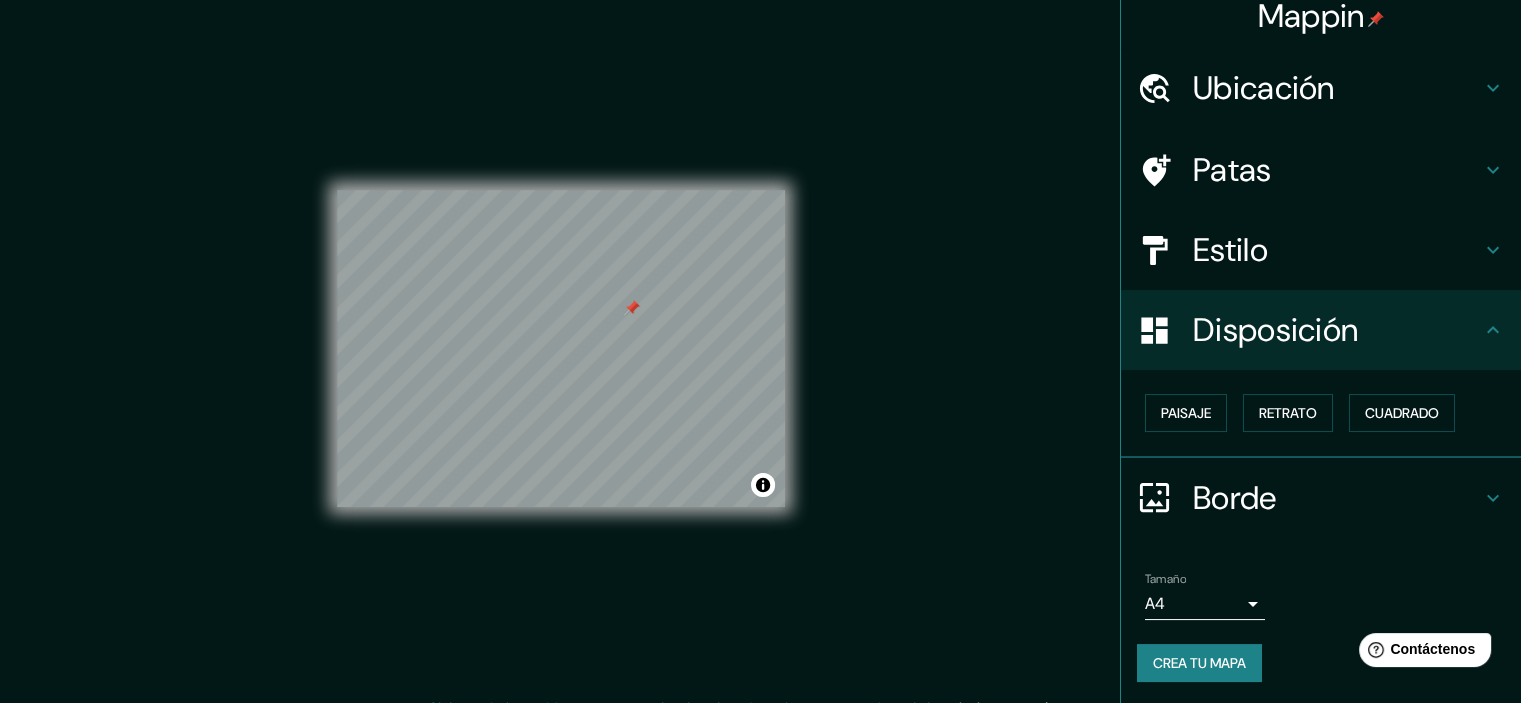 click on "Borde" at bounding box center (1337, 498) 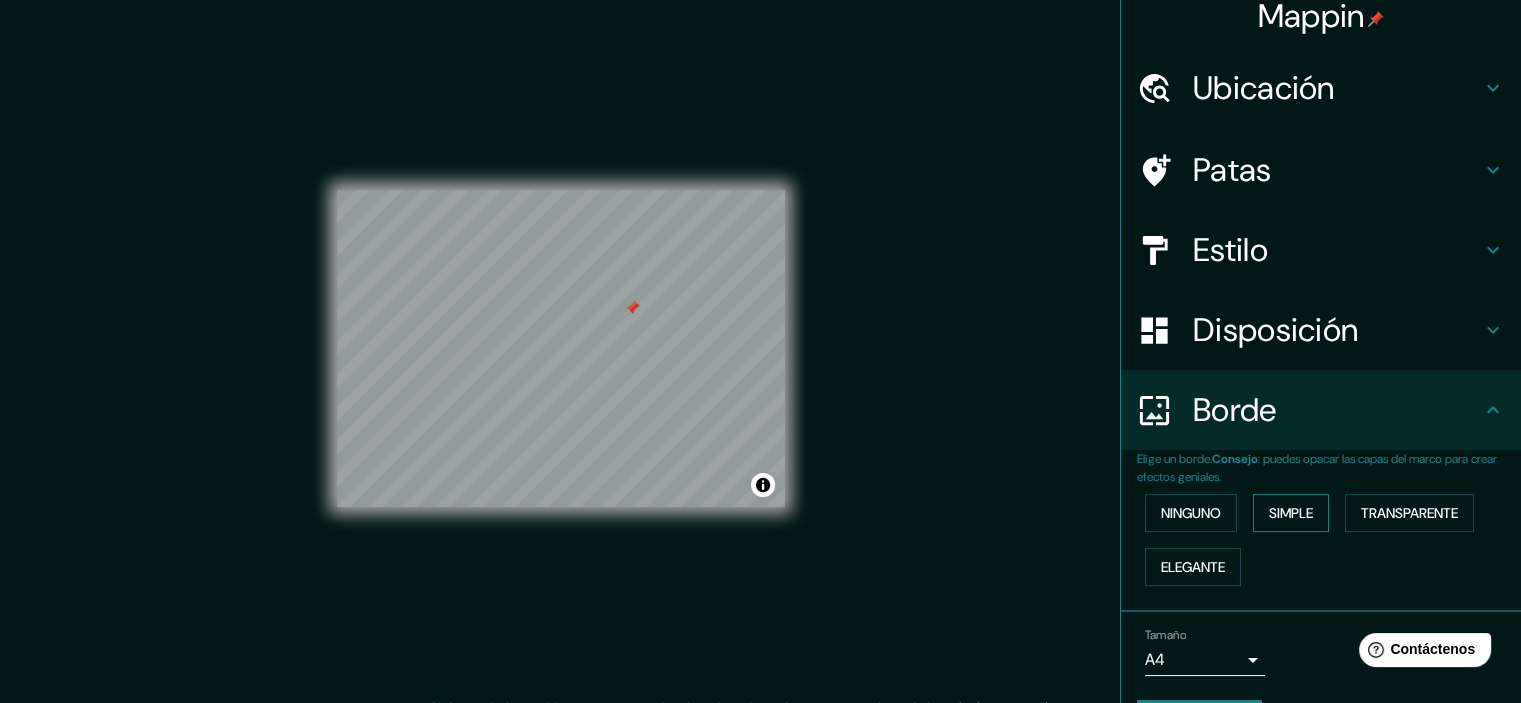 drag, startPoint x: 1245, startPoint y: 508, endPoint x: 1292, endPoint y: 509, distance: 47.010635 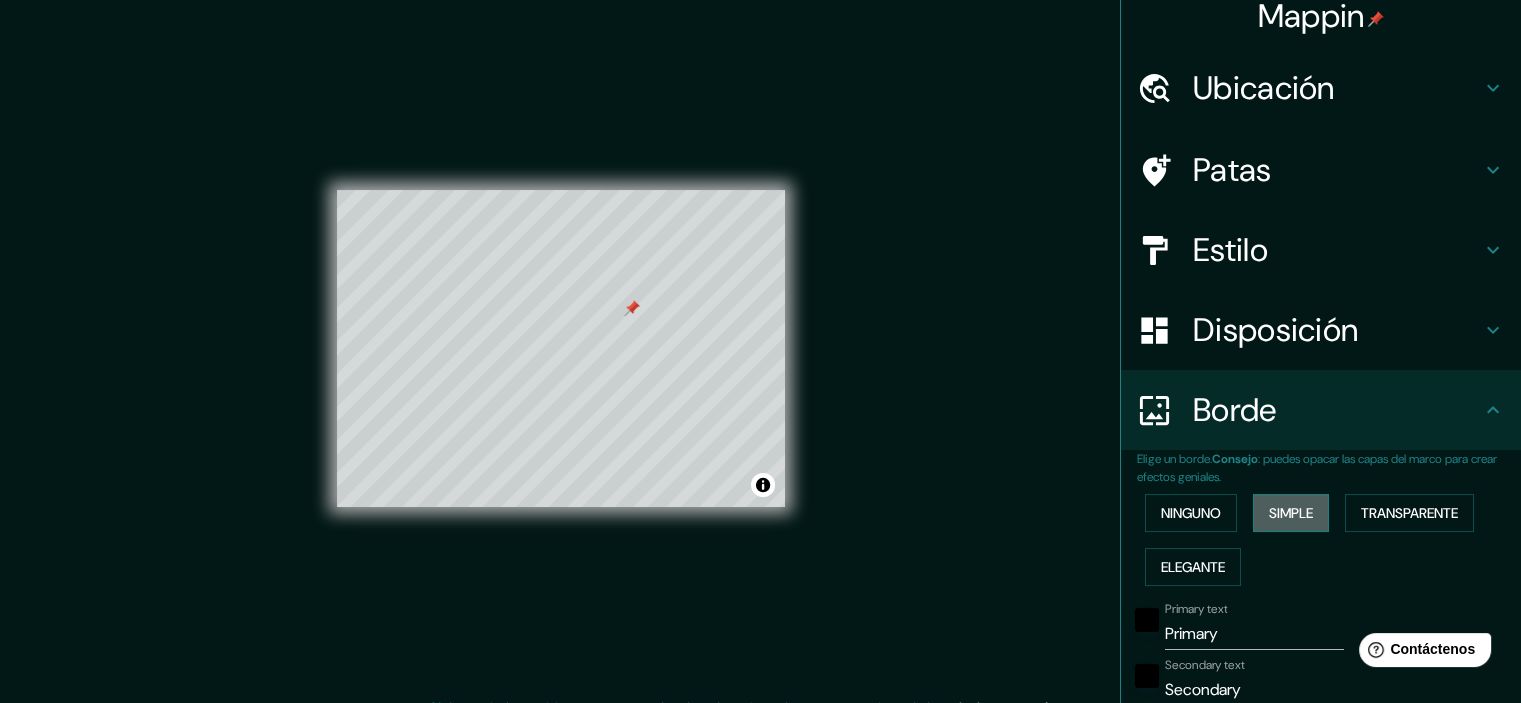 click on "Simple" at bounding box center [1291, 513] 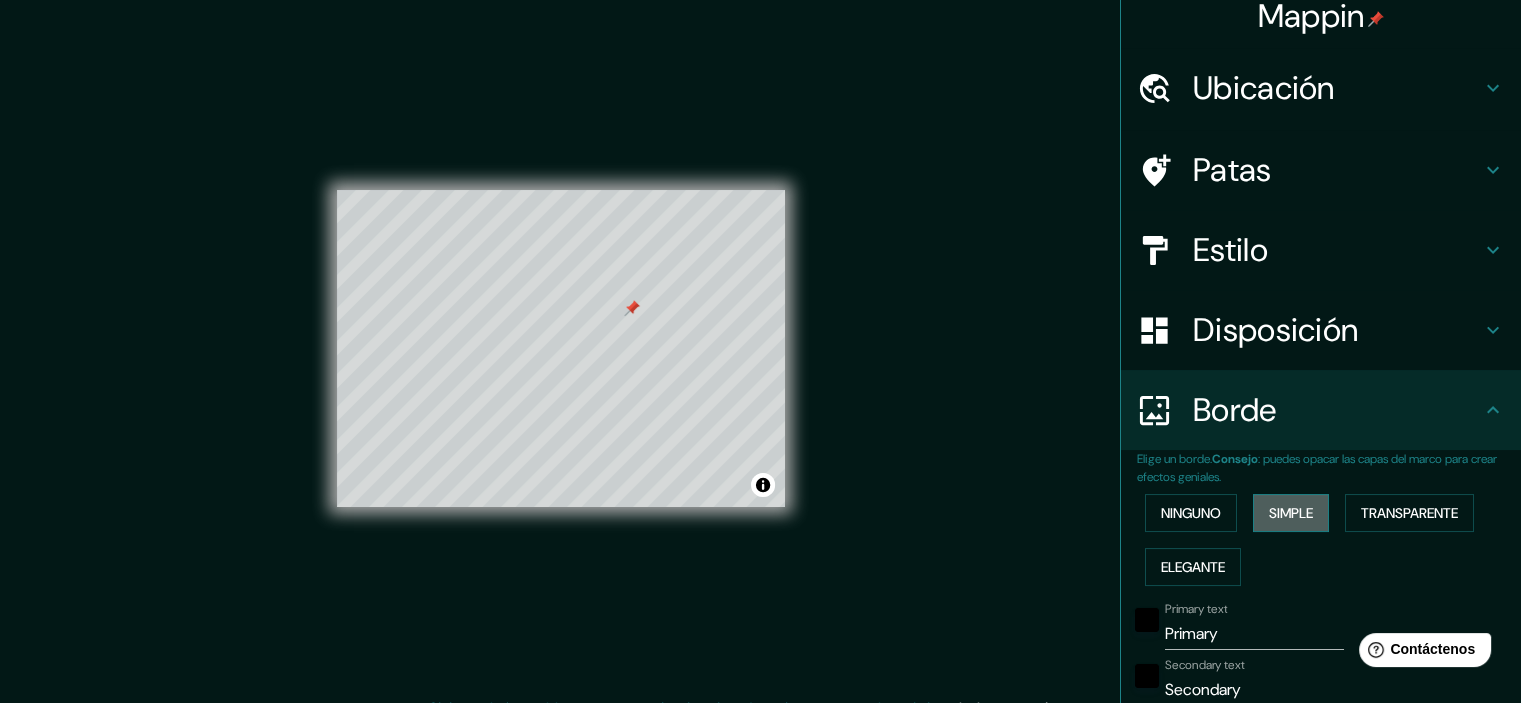 type on "179" 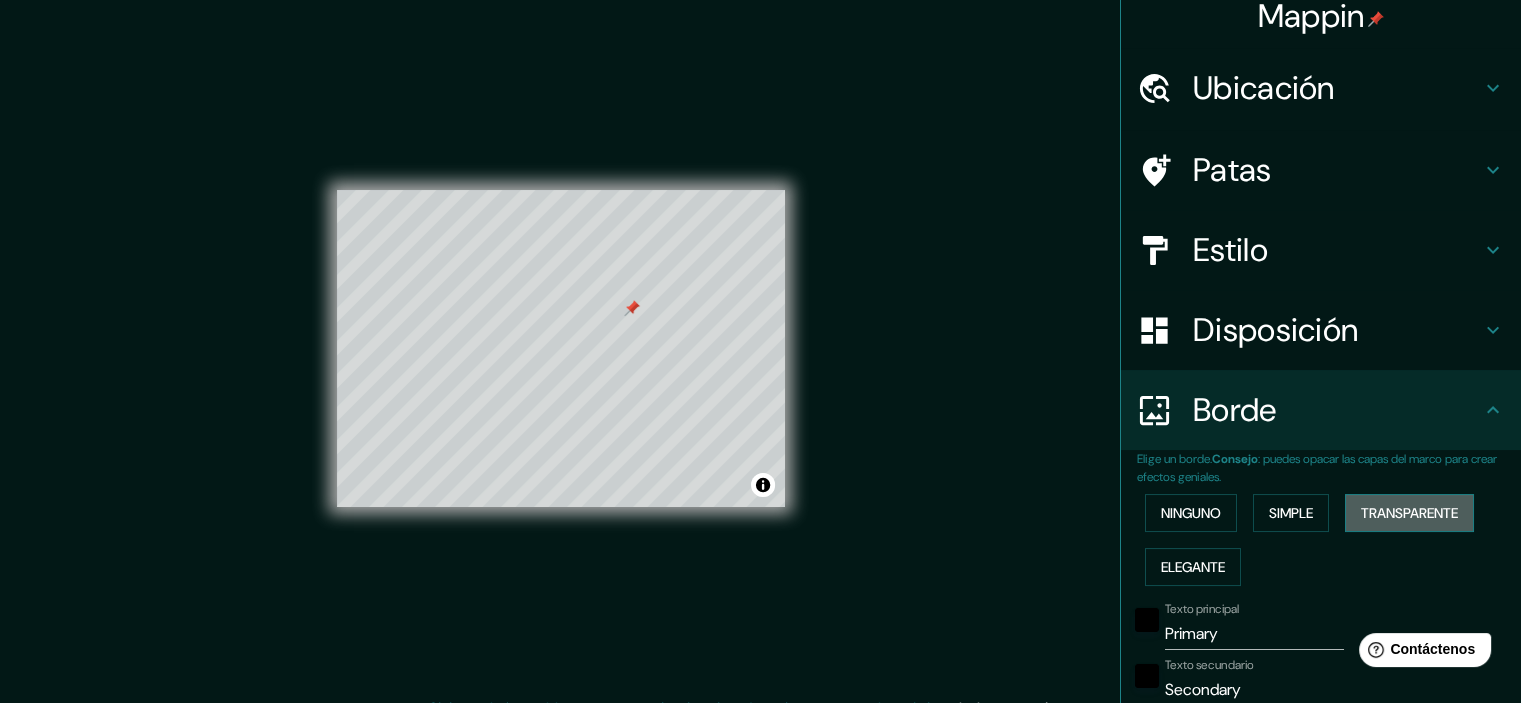 click on "Transparente" at bounding box center [1409, 513] 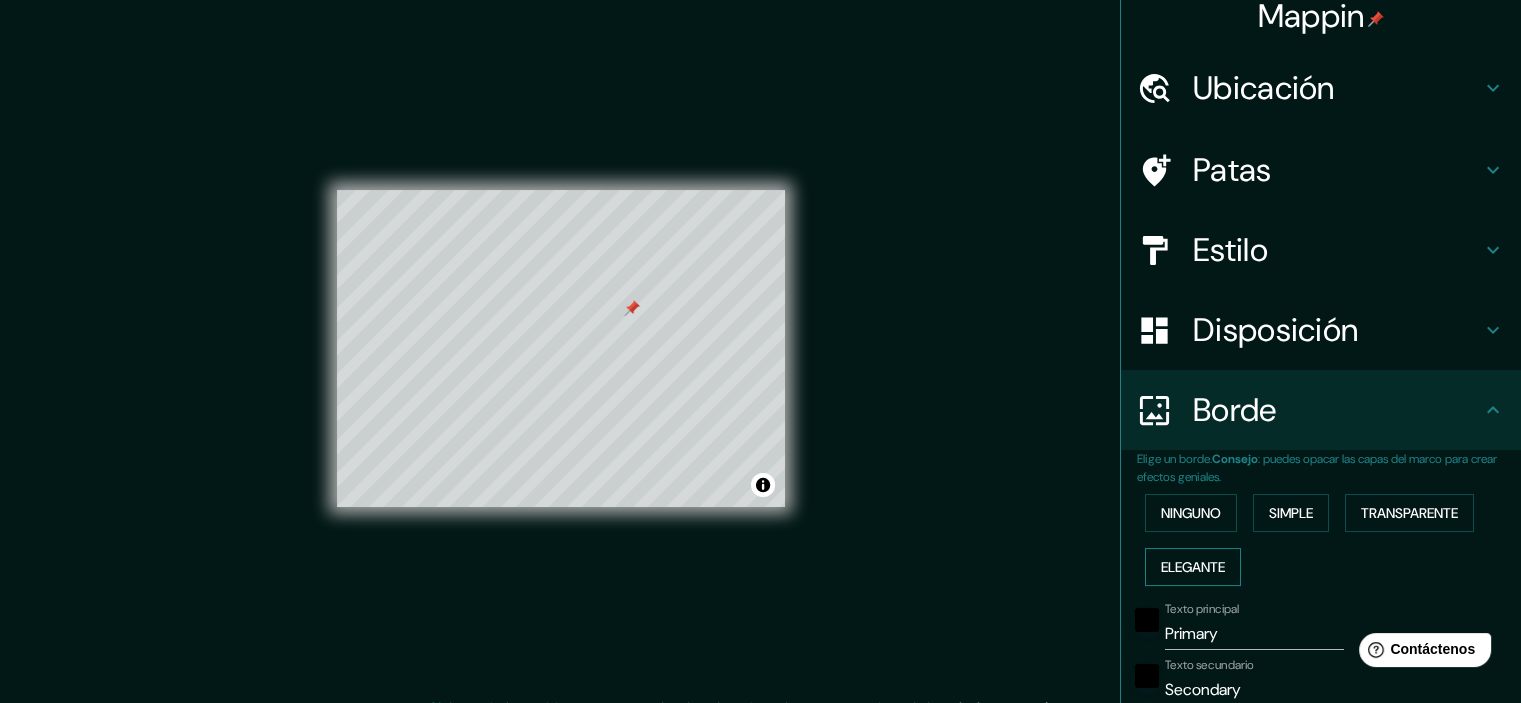 click on "Elegante" at bounding box center (1193, 567) 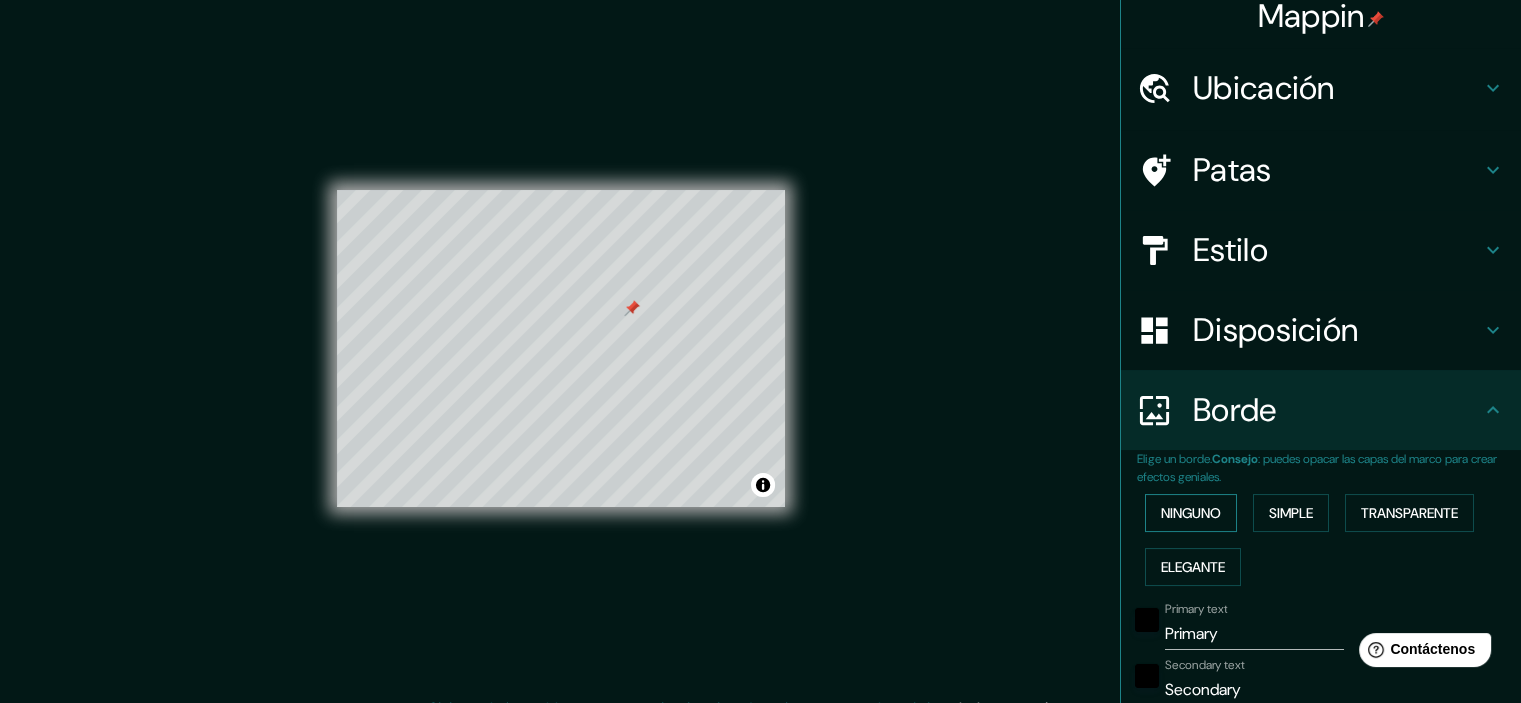 click on "Ninguno" at bounding box center (1191, 513) 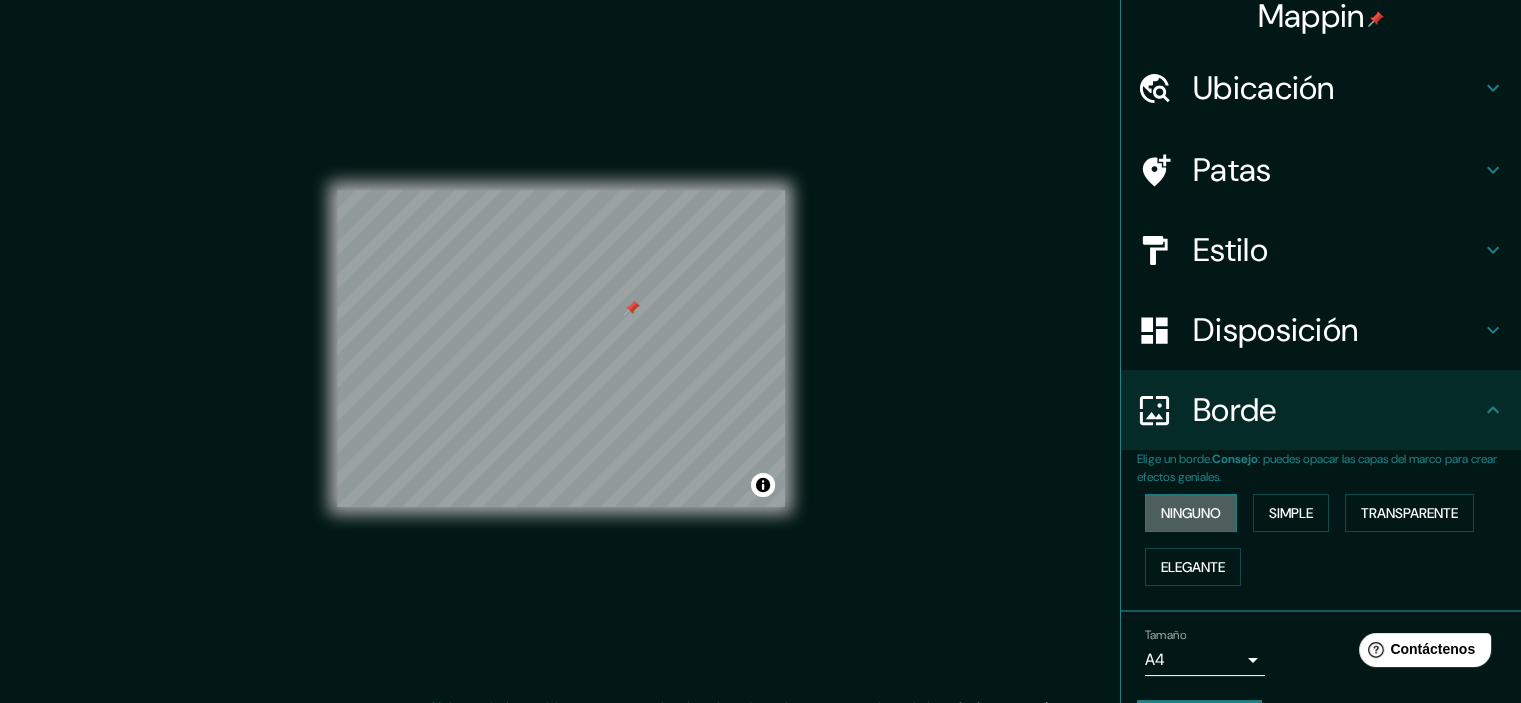 click on "Ninguno" at bounding box center (1191, 513) 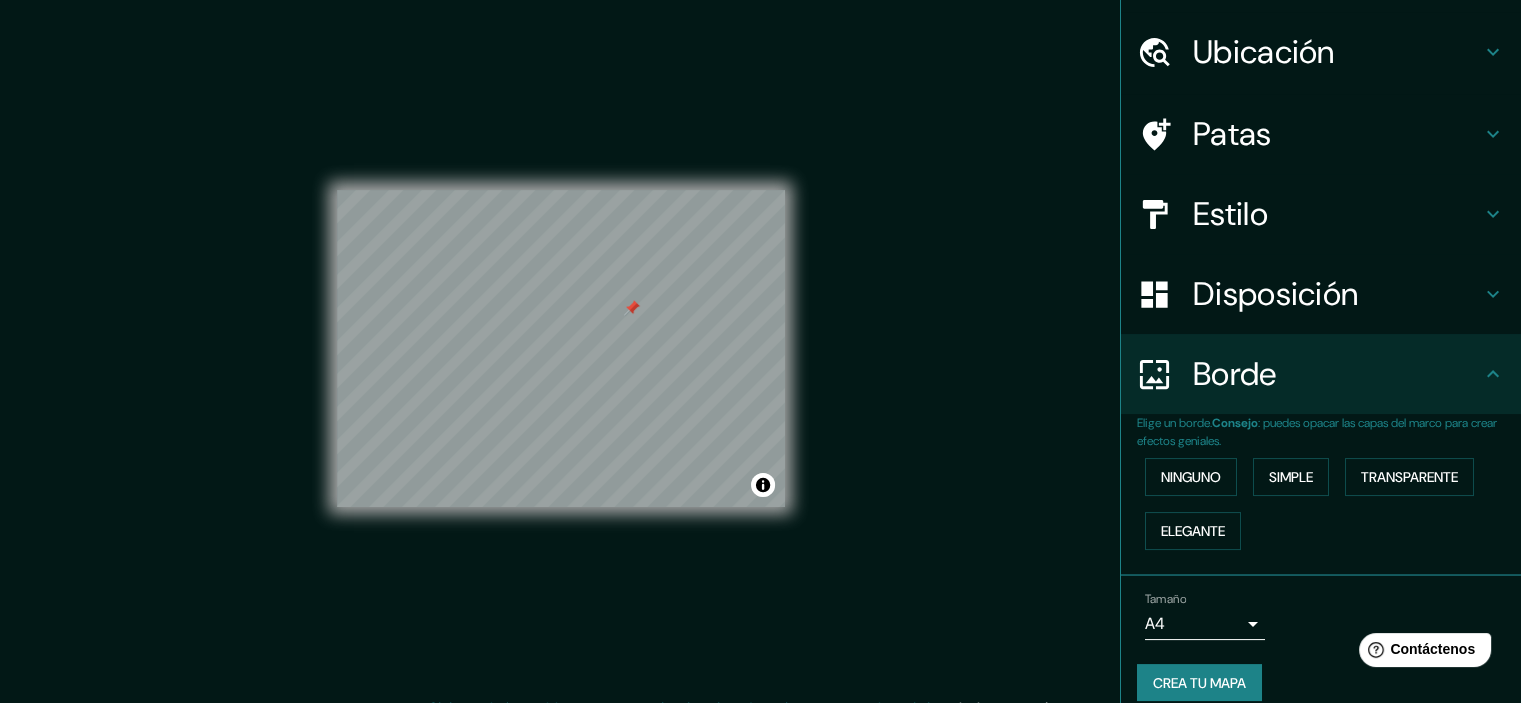 scroll, scrollTop: 72, scrollLeft: 0, axis: vertical 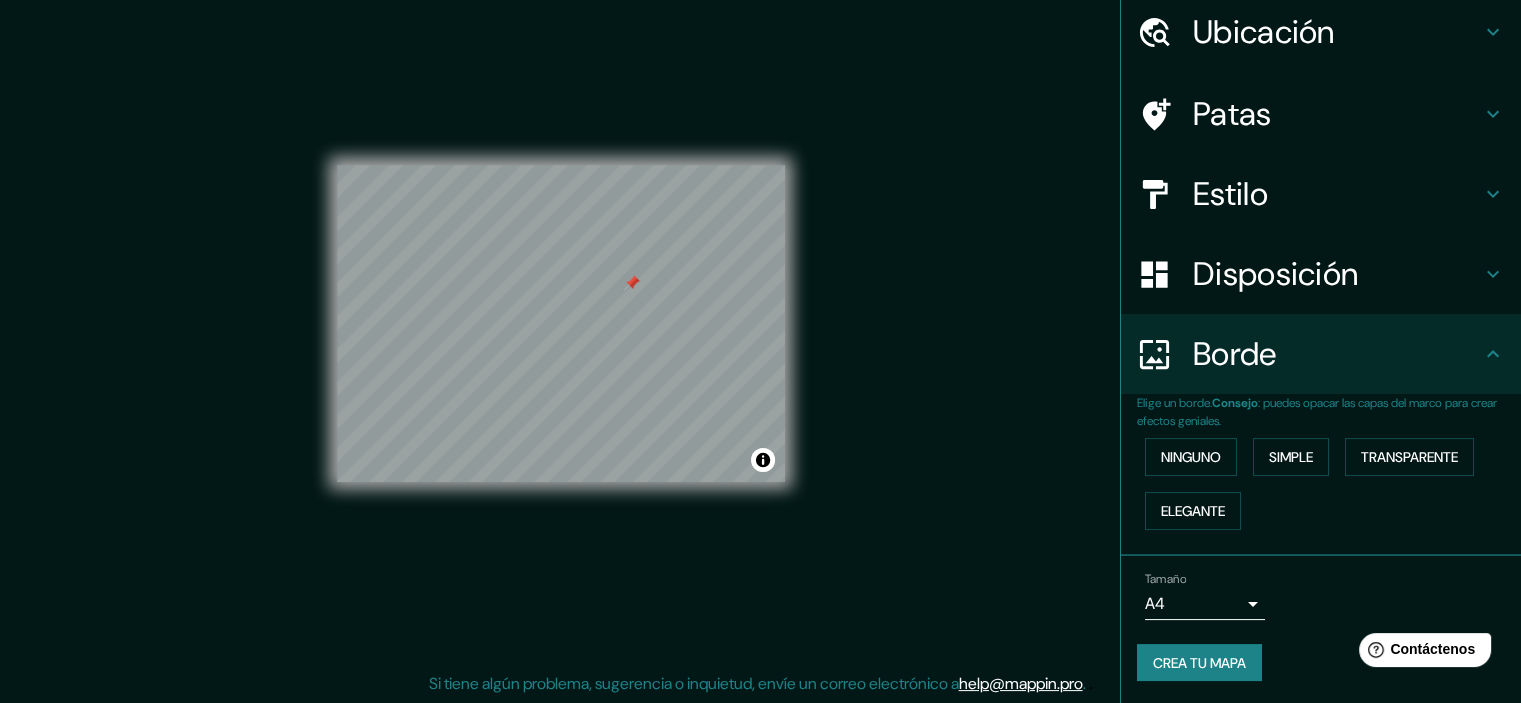 click on "Mappin Ubicación Manzanillo, Cartagena, Bolívar, Colombia Patas Estilo Disposición Borde Elige un borde.  Consejo  : puedes opacar las capas del marco para crear efectos geniales. Ninguno Simple Transparente Elegante Tamaño A4 single Crea tu mapa © Mapbox   © OpenStreetMap   Improve this map Si tiene algún problema, sugerencia o inquietud, envíe un correo electrónico a  help@example.com  .   . . Texto original Valora esta traducción Tu opinión servirá para ayudar a mejorar el Traductor de Google" at bounding box center (760, 326) 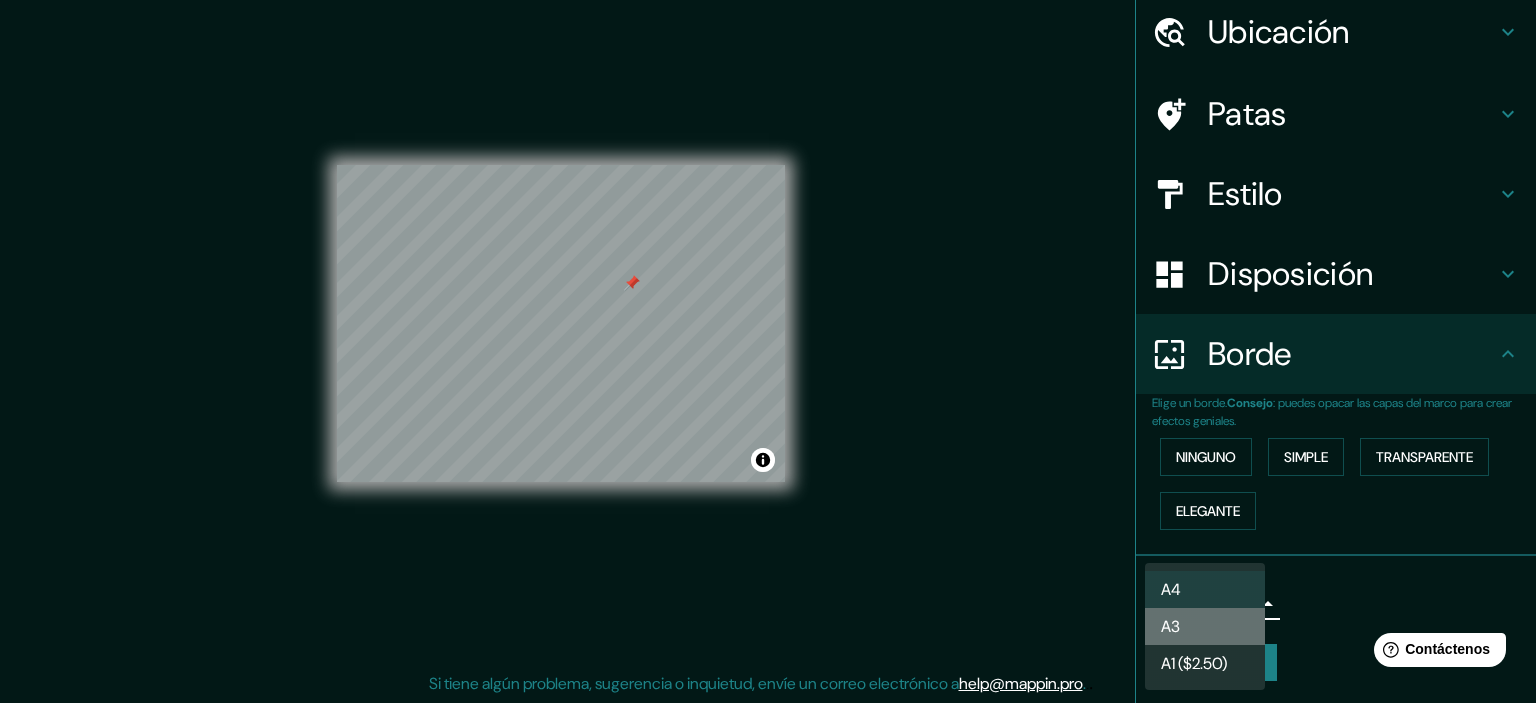 click on "A3" at bounding box center (1205, 626) 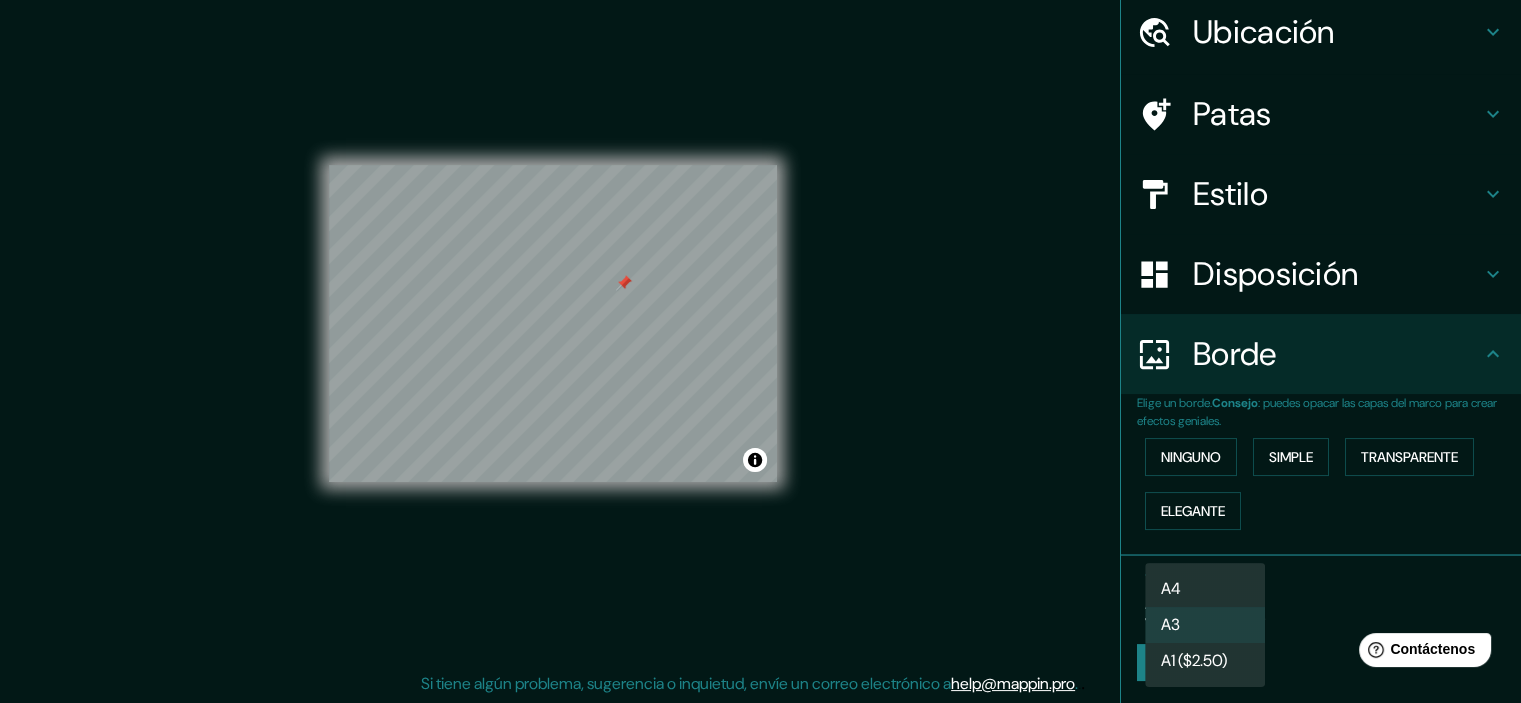 click on "Mappin Ubicación Manzanillo, Cartagena, Bolívar, Colombia Patas Estilo Disposición Borde Elige un borde.  Consejo  : puedes opacar las capas del marco para crear efectos geniales. Ninguno Simple Transparente Elegante Tamaño A3 a4 Crea tu mapa © Mapbox   © OpenStreetMap   Improve this map Si tiene algún problema, sugerencia o inquietud, envíe un correo electrónico a  help@example.com  .   . . Texto original Valora esta traducción Tu opinión servirá para ayudar a mejorar el Traductor de Google A4 A3 A1 ($2.50)" at bounding box center [760, 326] 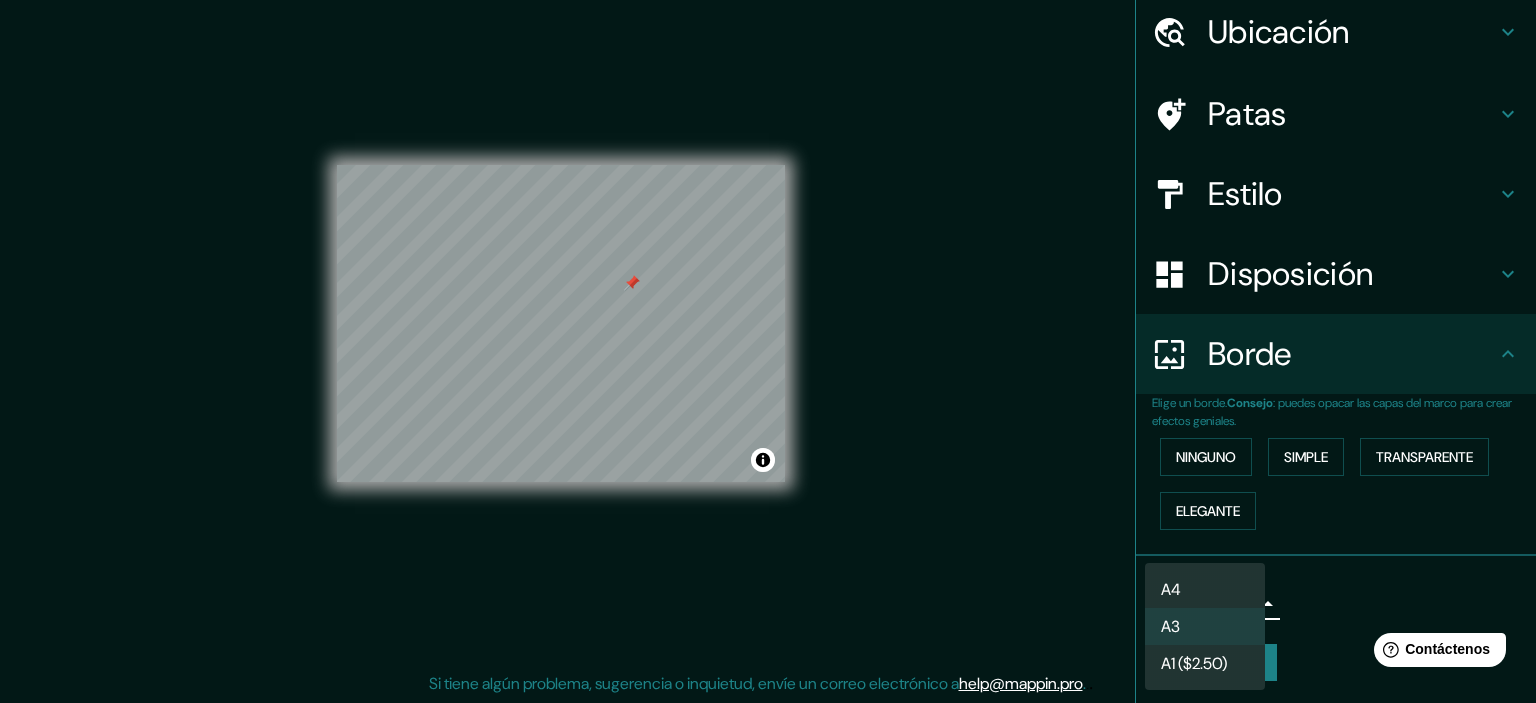 click on "A4" at bounding box center [1205, 589] 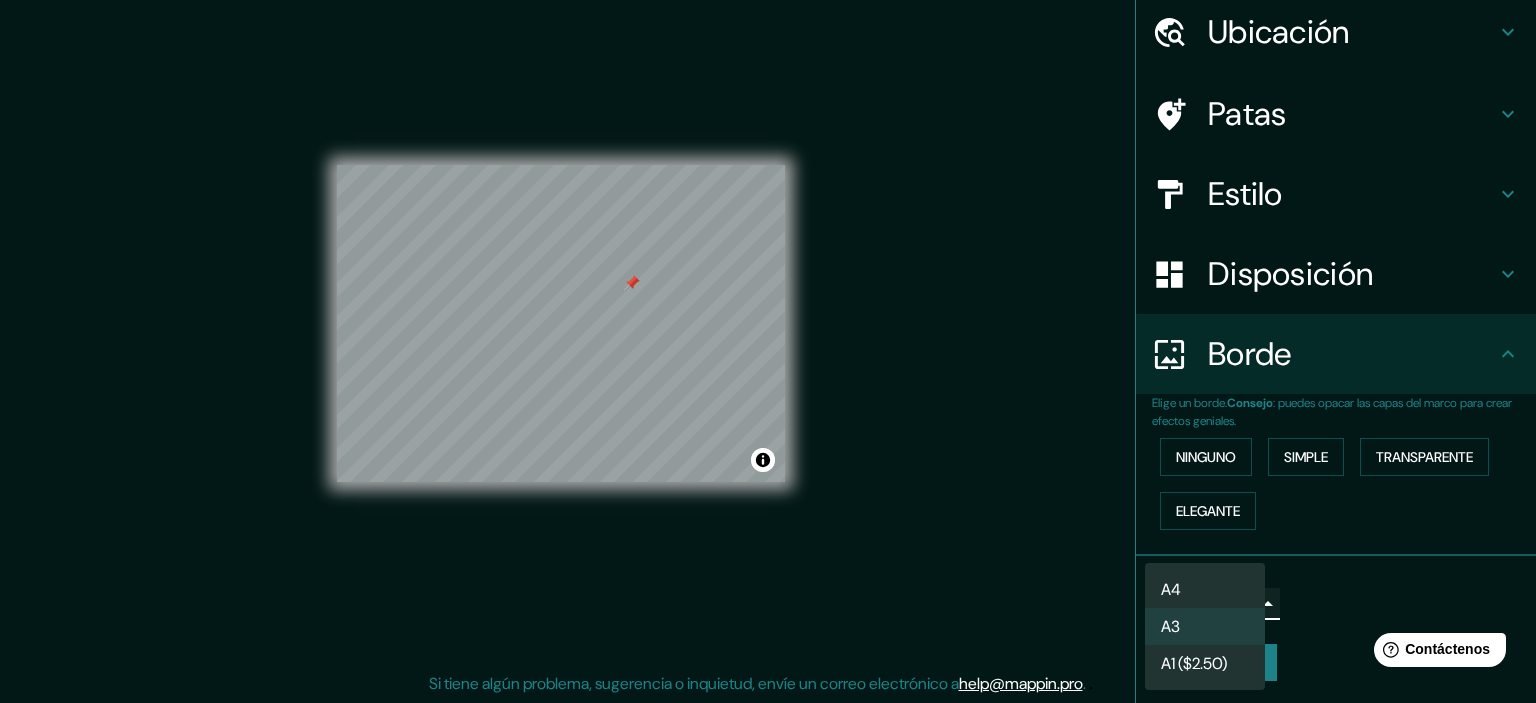 type on "single" 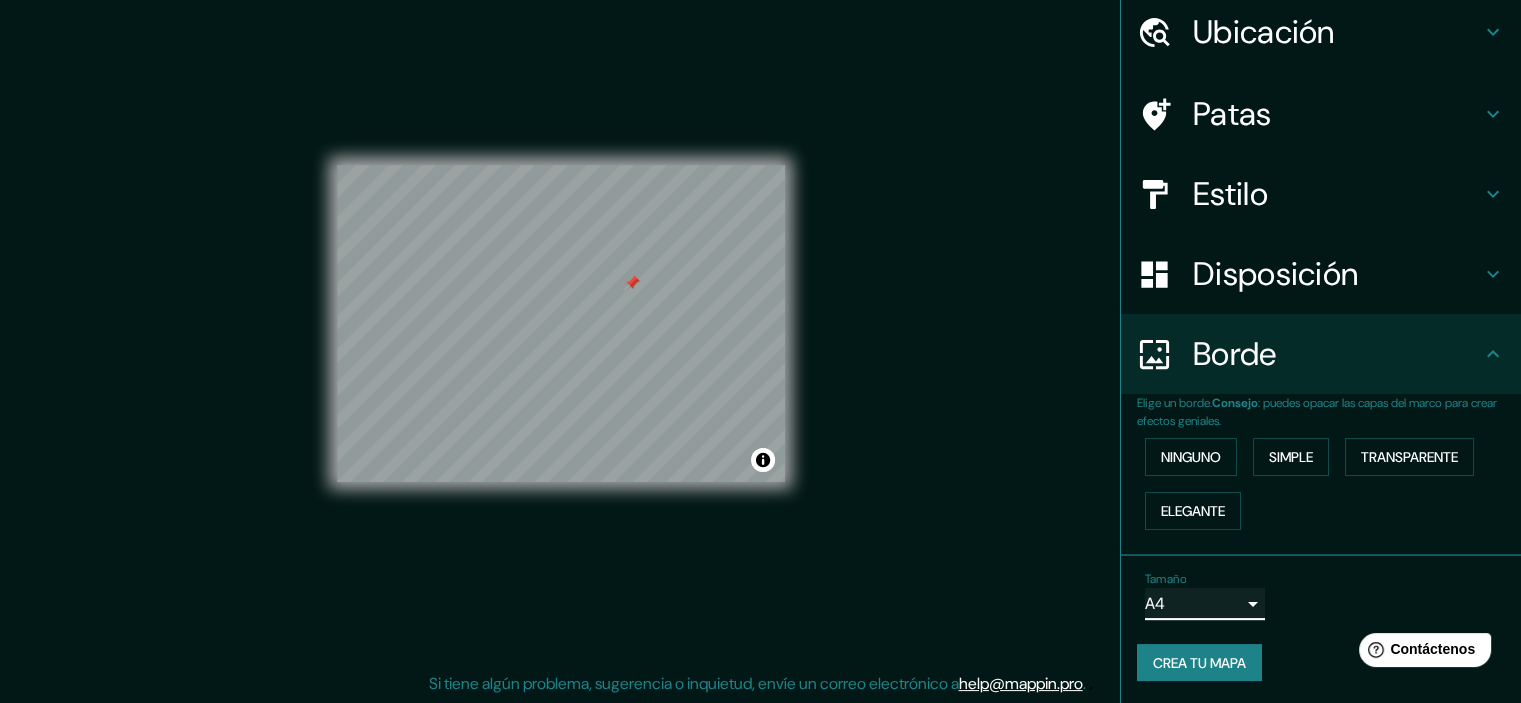 scroll, scrollTop: 0, scrollLeft: 0, axis: both 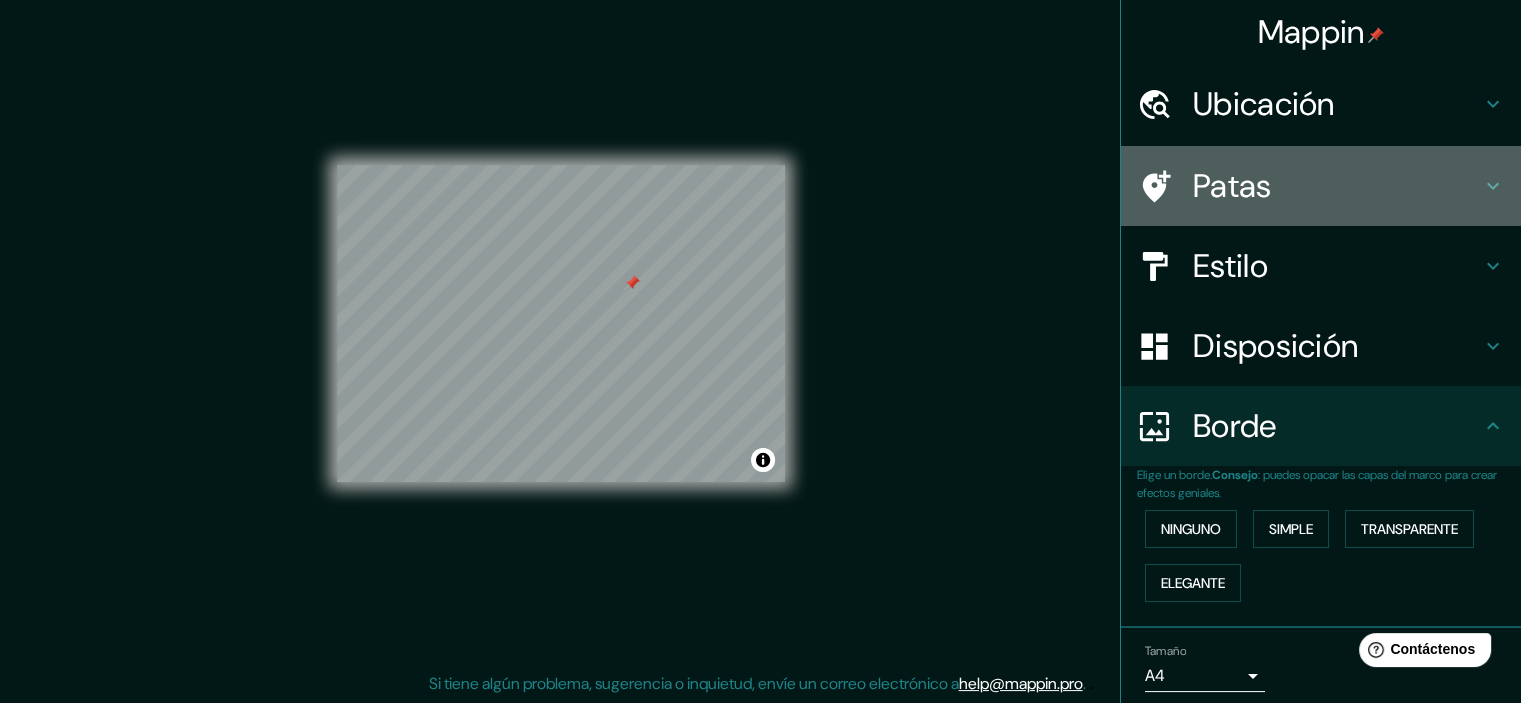 click on "Patas" at bounding box center [1232, 186] 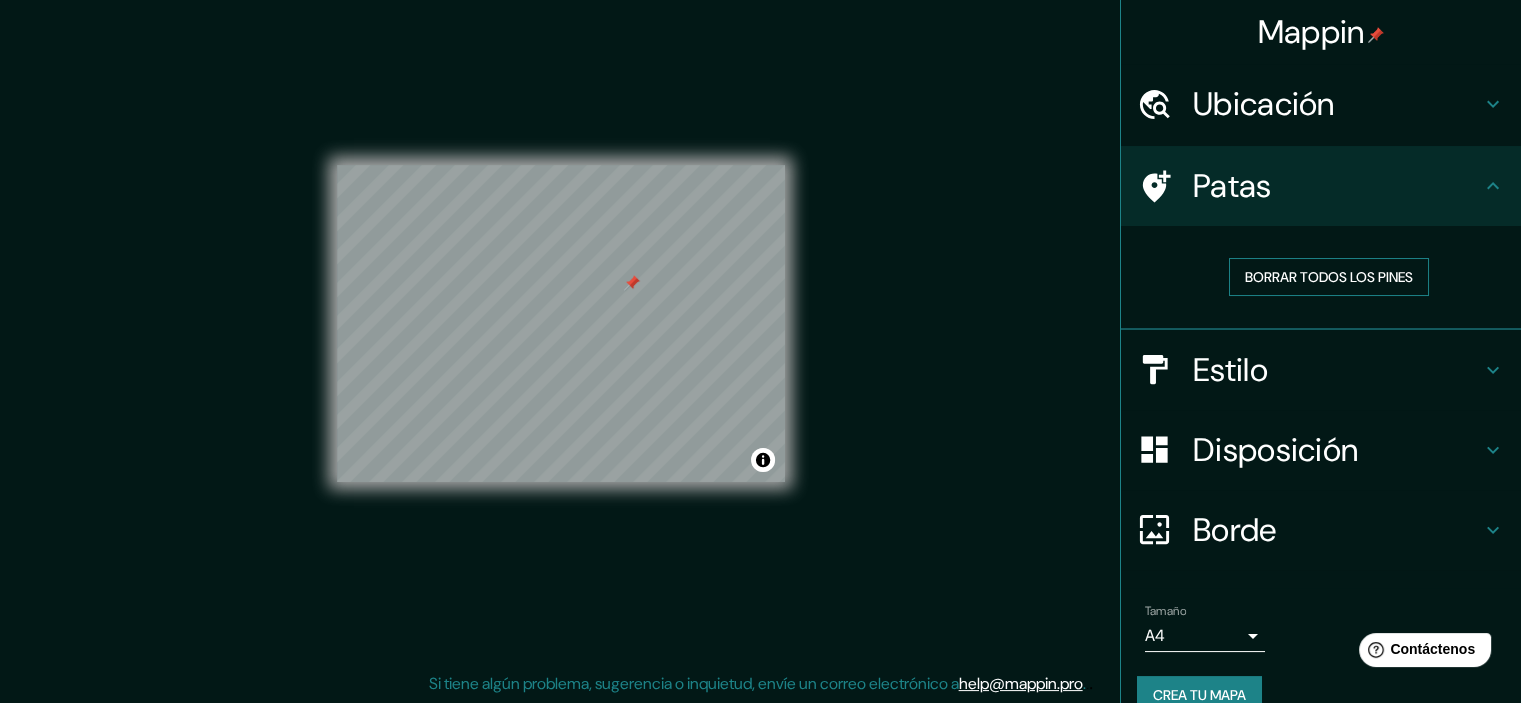 click on "Borrar todos los pines" at bounding box center [1329, 277] 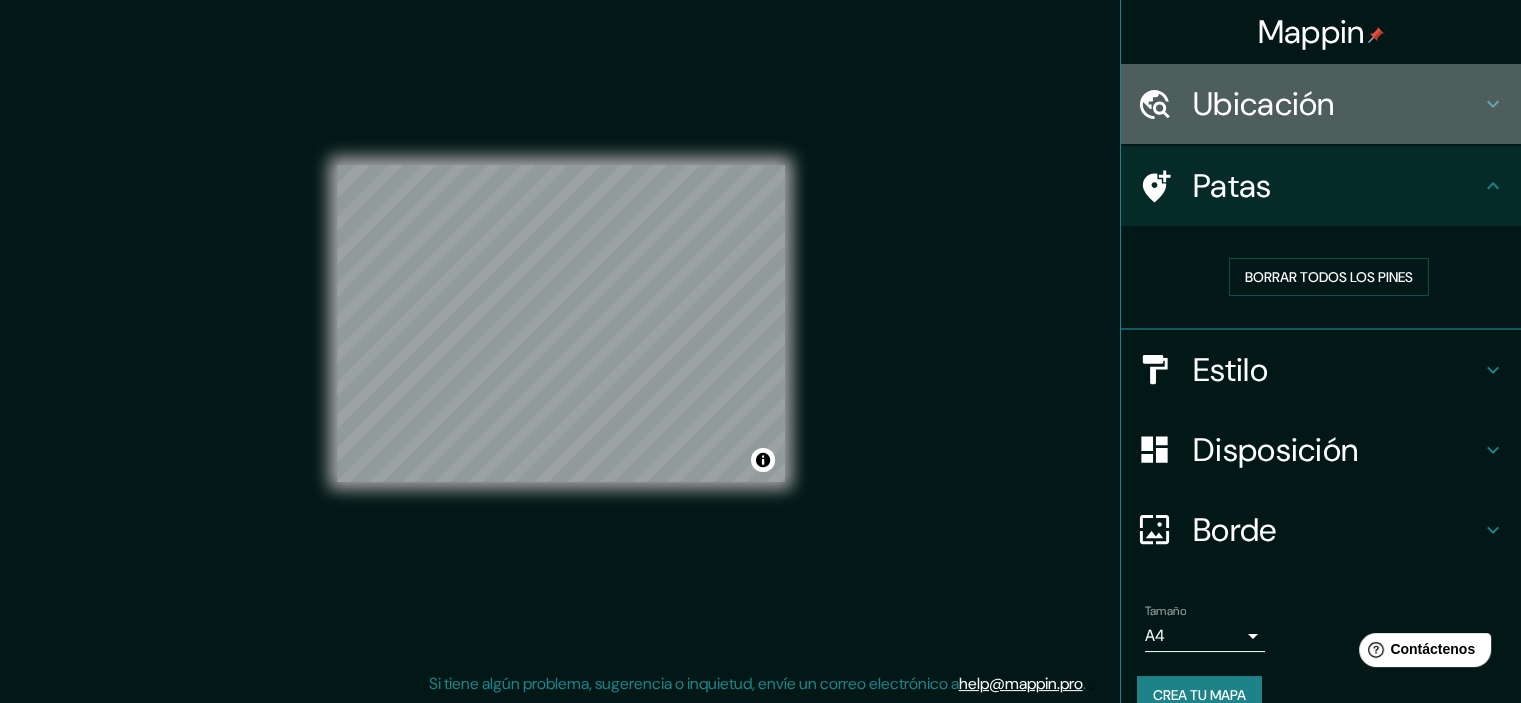 click on "Ubicación" at bounding box center (1264, 104) 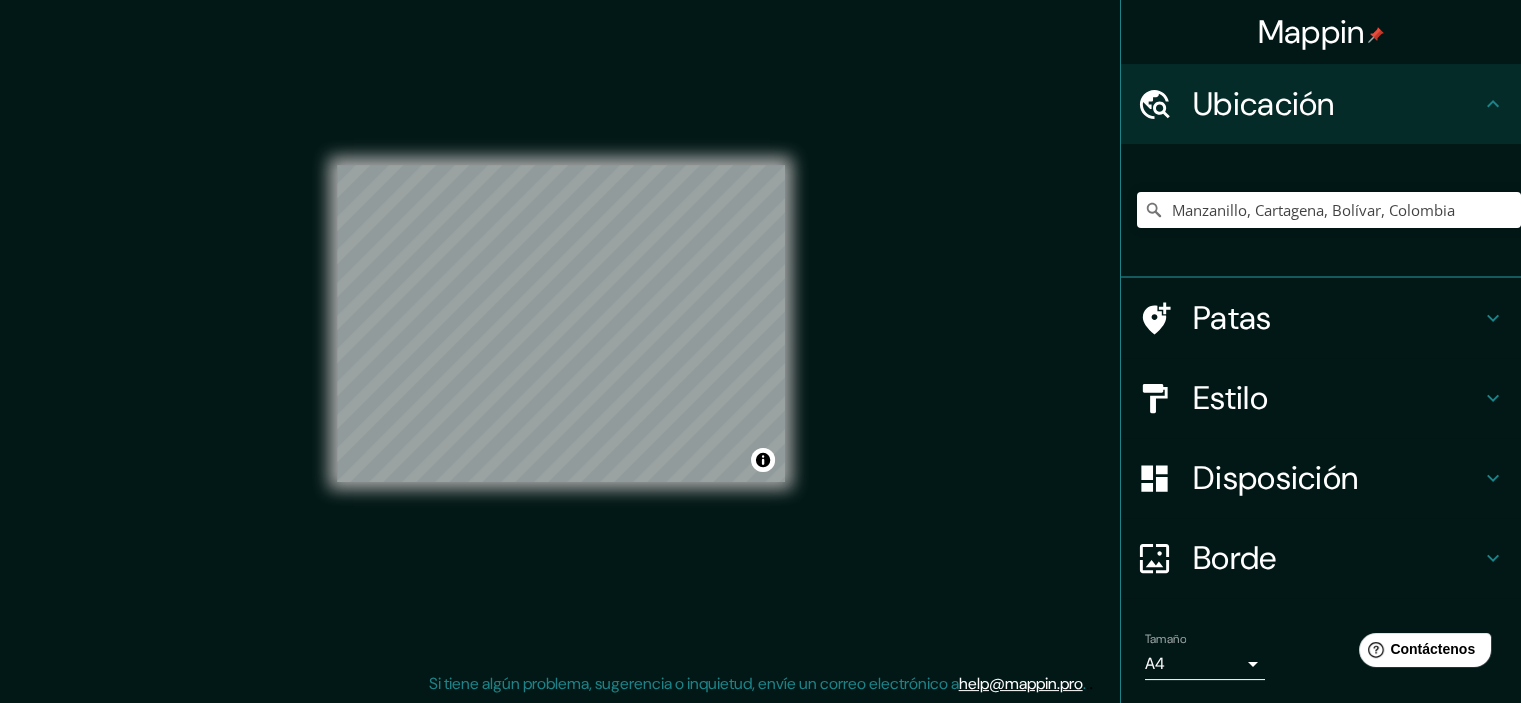 click on "Ubicación" at bounding box center (1264, 104) 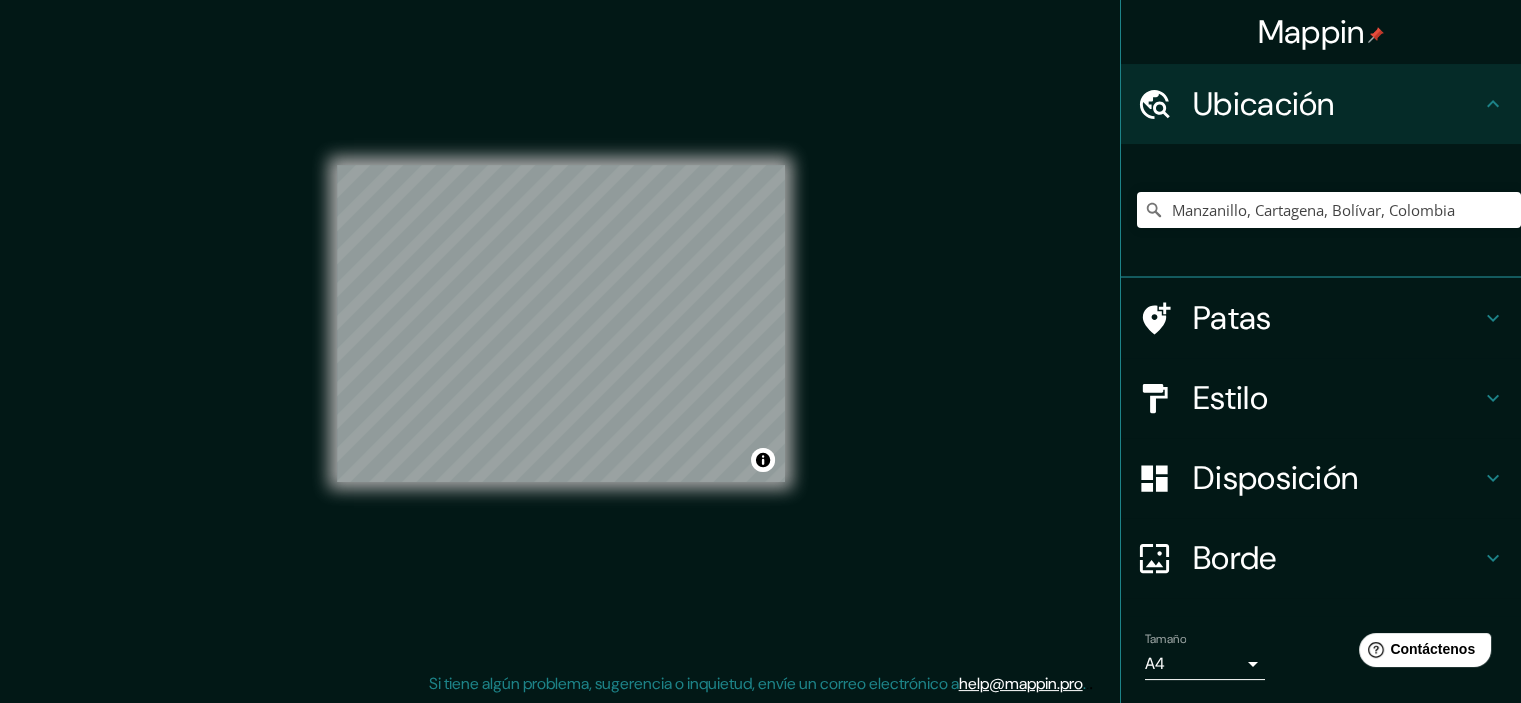 click on "Estilo" at bounding box center (1321, 398) 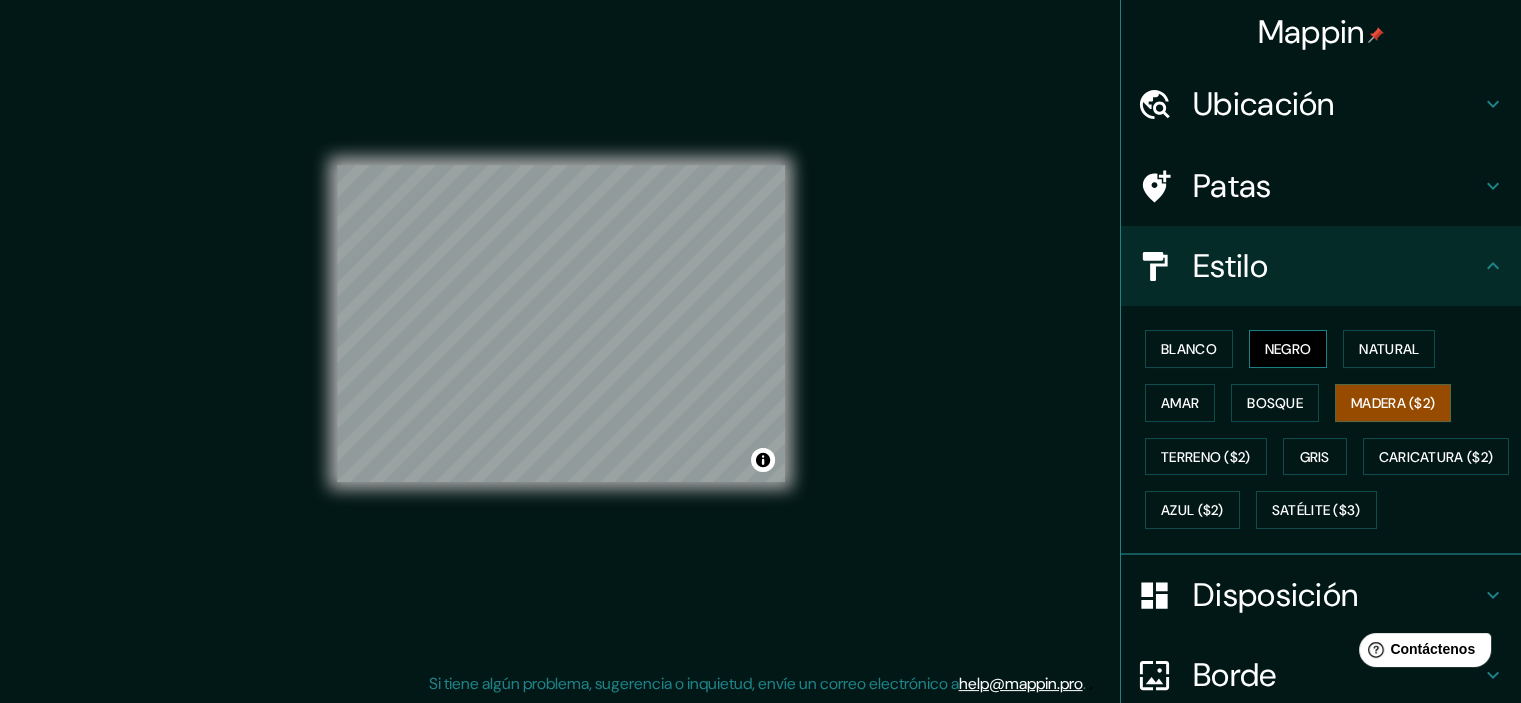 click on "Negro" at bounding box center [1288, 349] 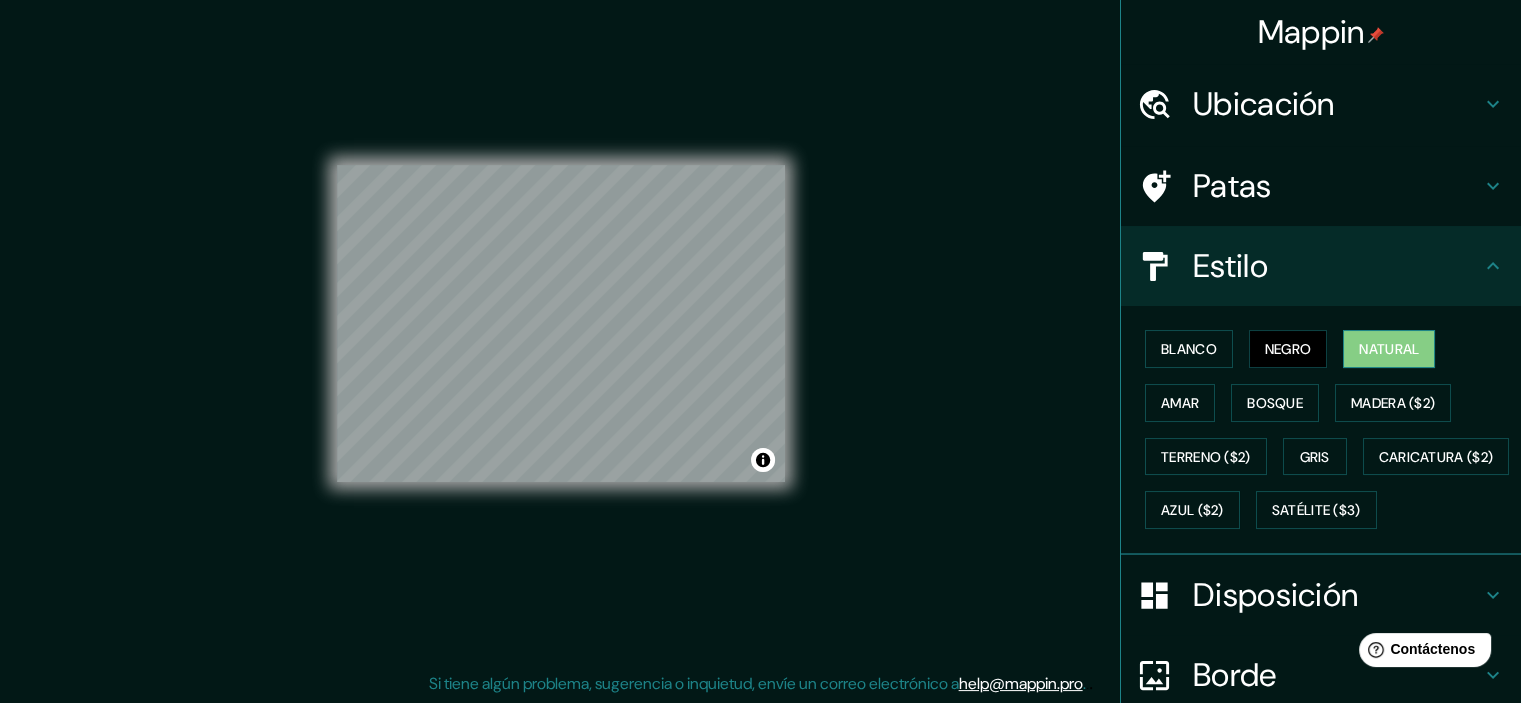 click on "Natural" at bounding box center [1389, 349] 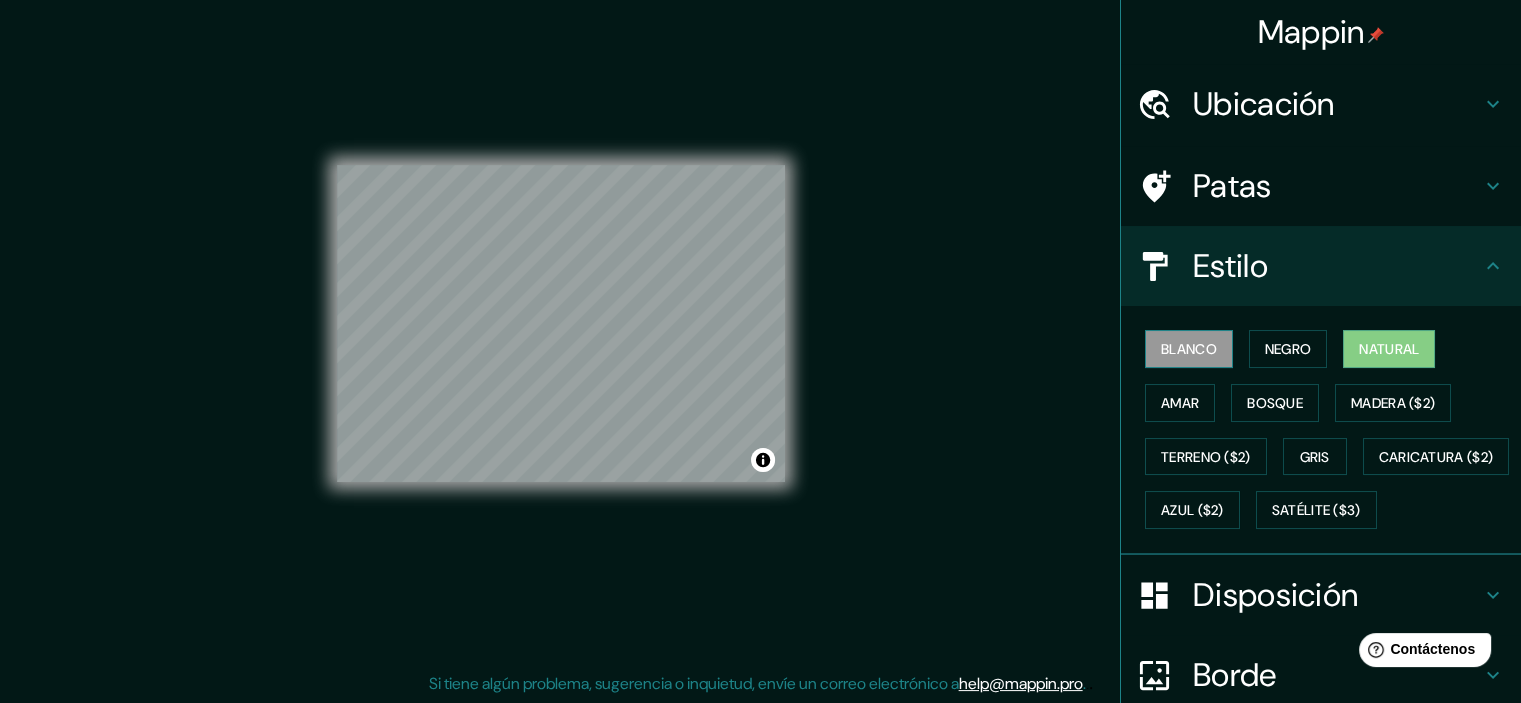 click on "Blanco" at bounding box center (1189, 349) 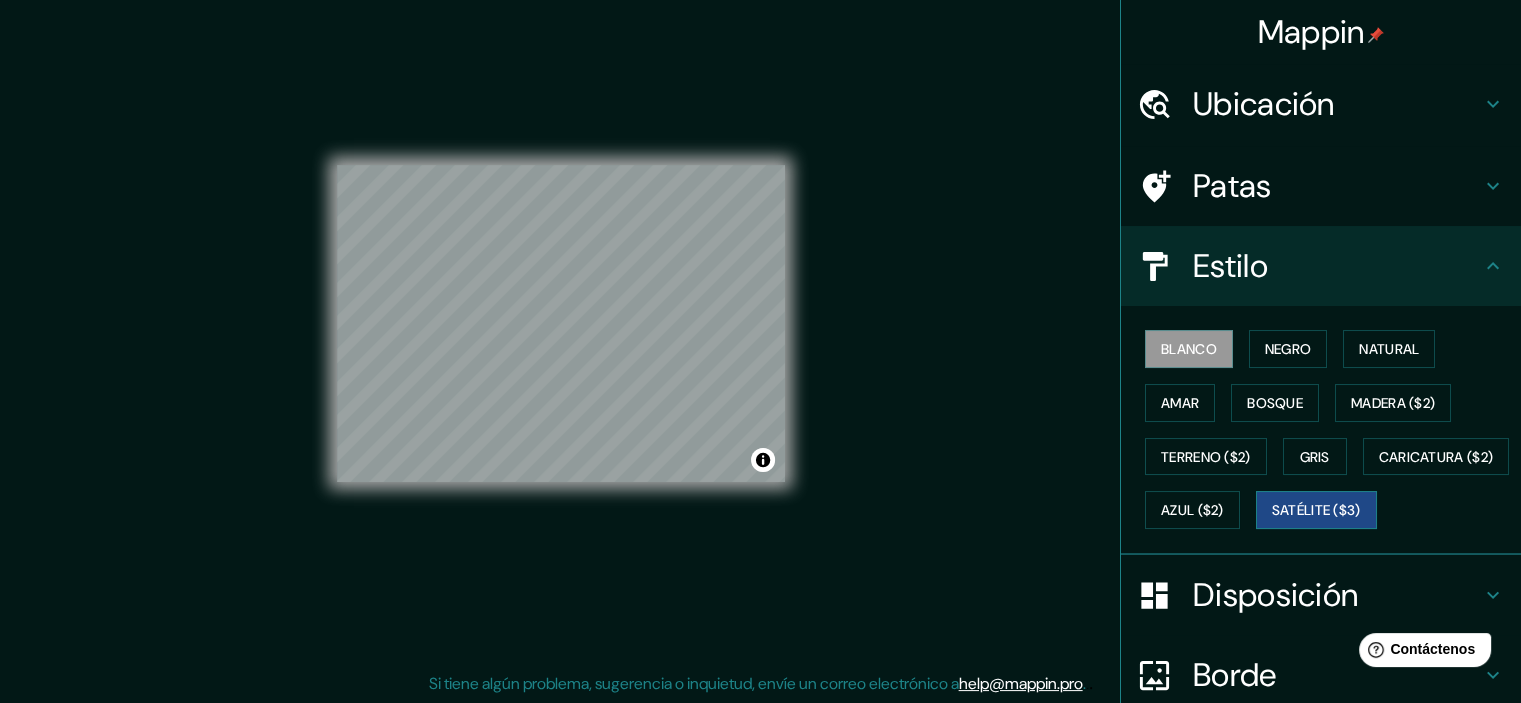 click on "Satélite ($3)" at bounding box center [1316, 510] 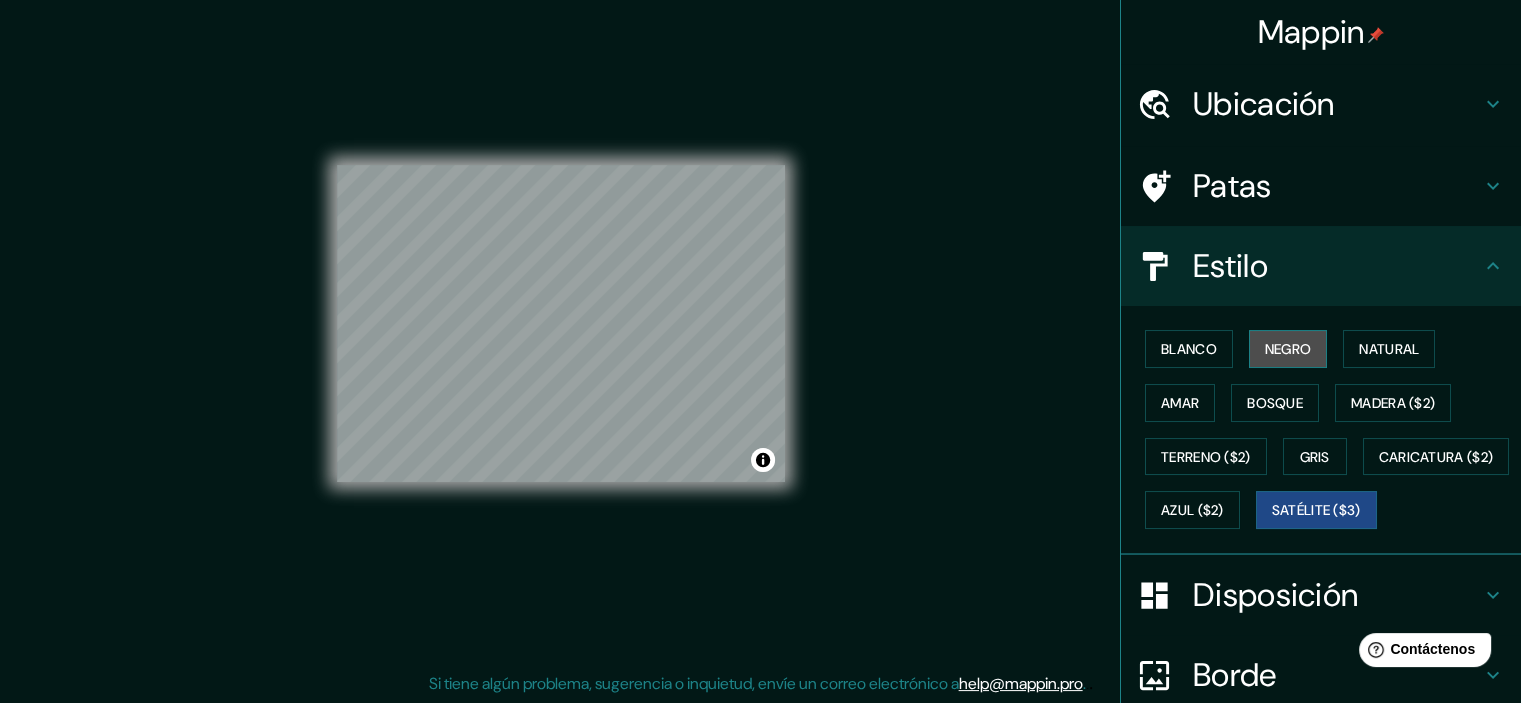 click on "Negro" at bounding box center (1288, 349) 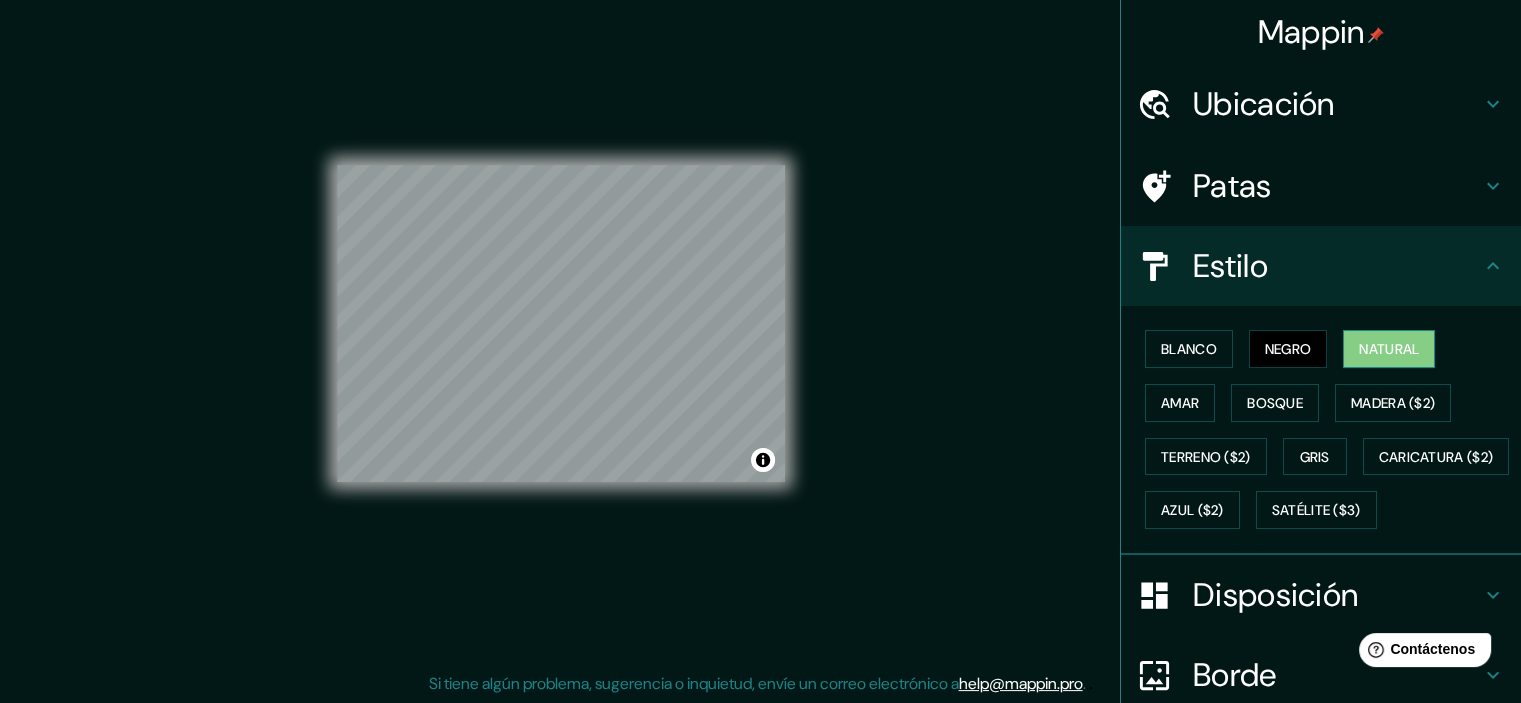 click on "Natural" at bounding box center (1389, 349) 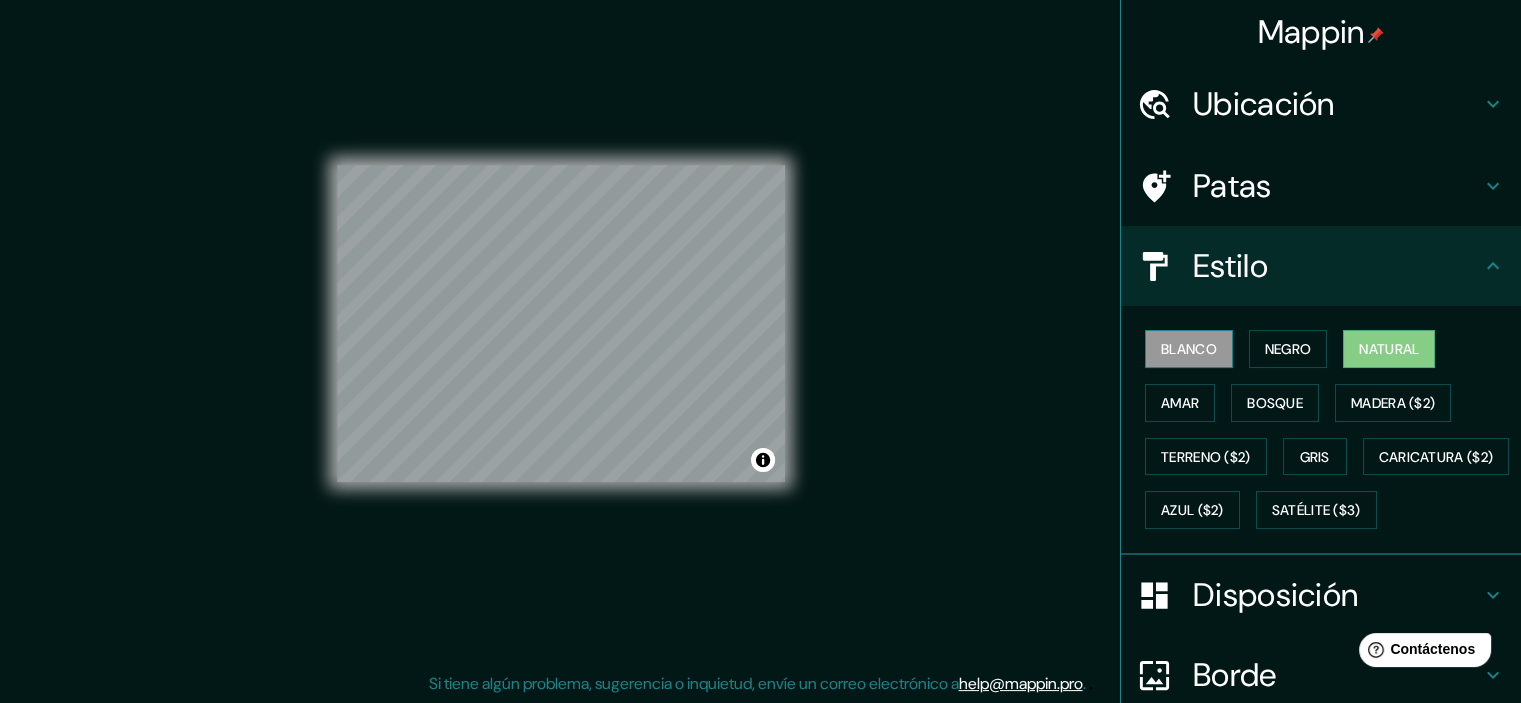 click on "Blanco" at bounding box center [1189, 349] 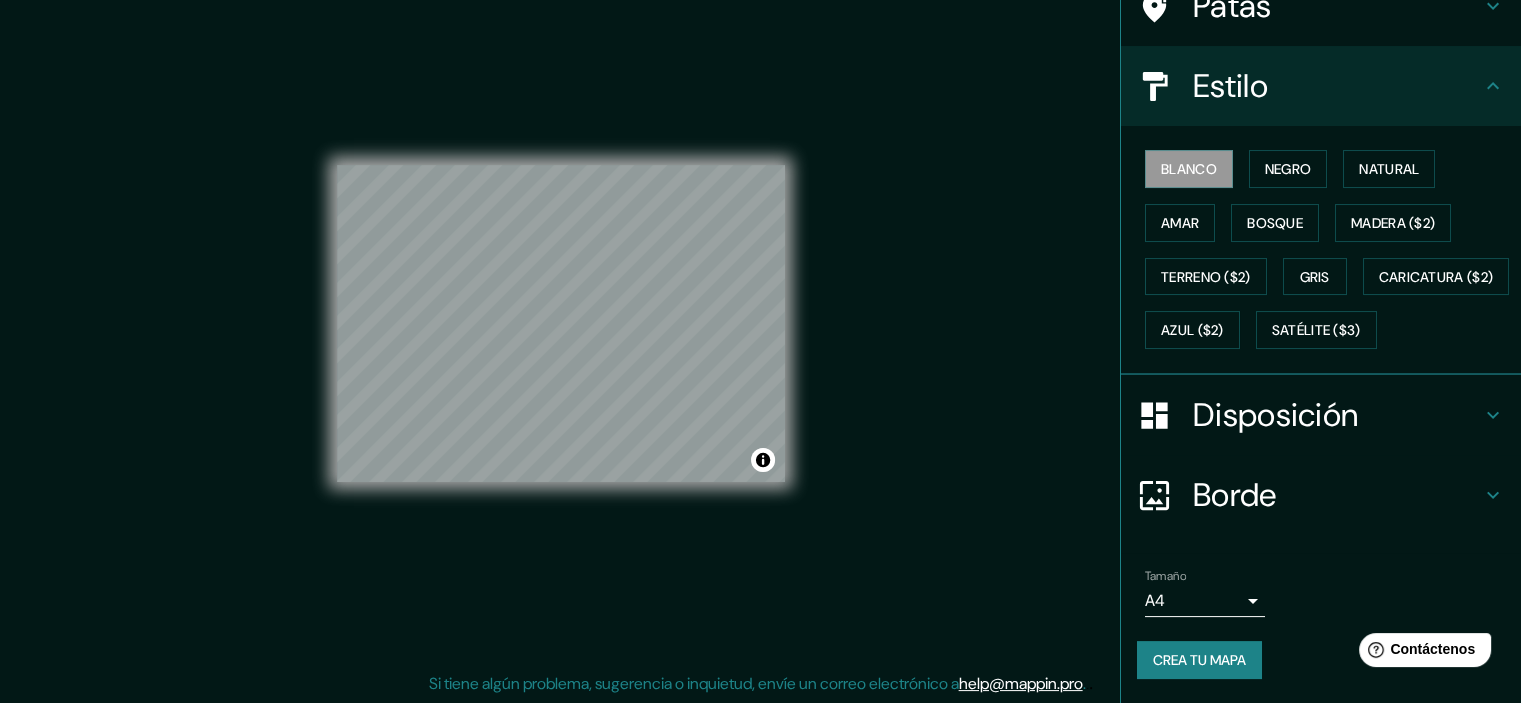 click on "Disposición" at bounding box center (1275, 415) 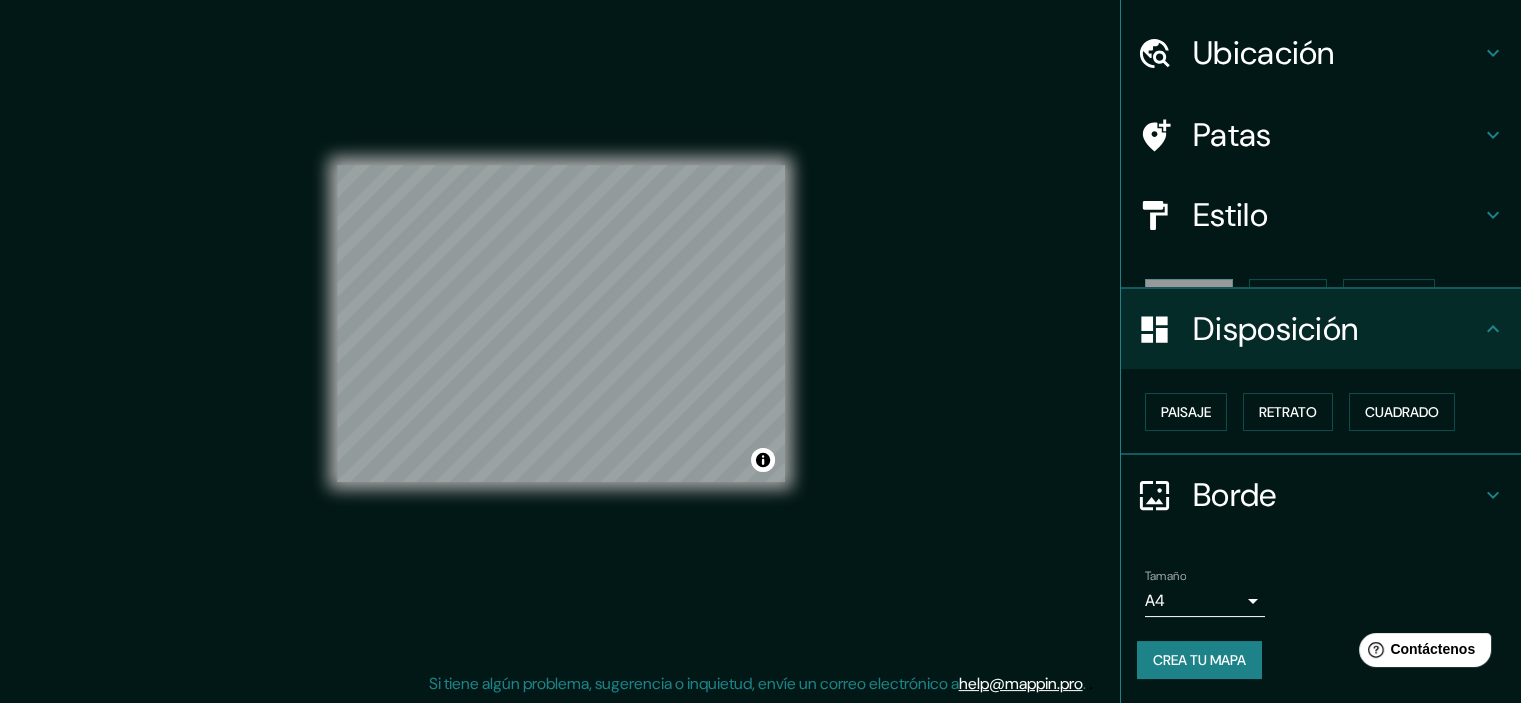 scroll, scrollTop: 16, scrollLeft: 0, axis: vertical 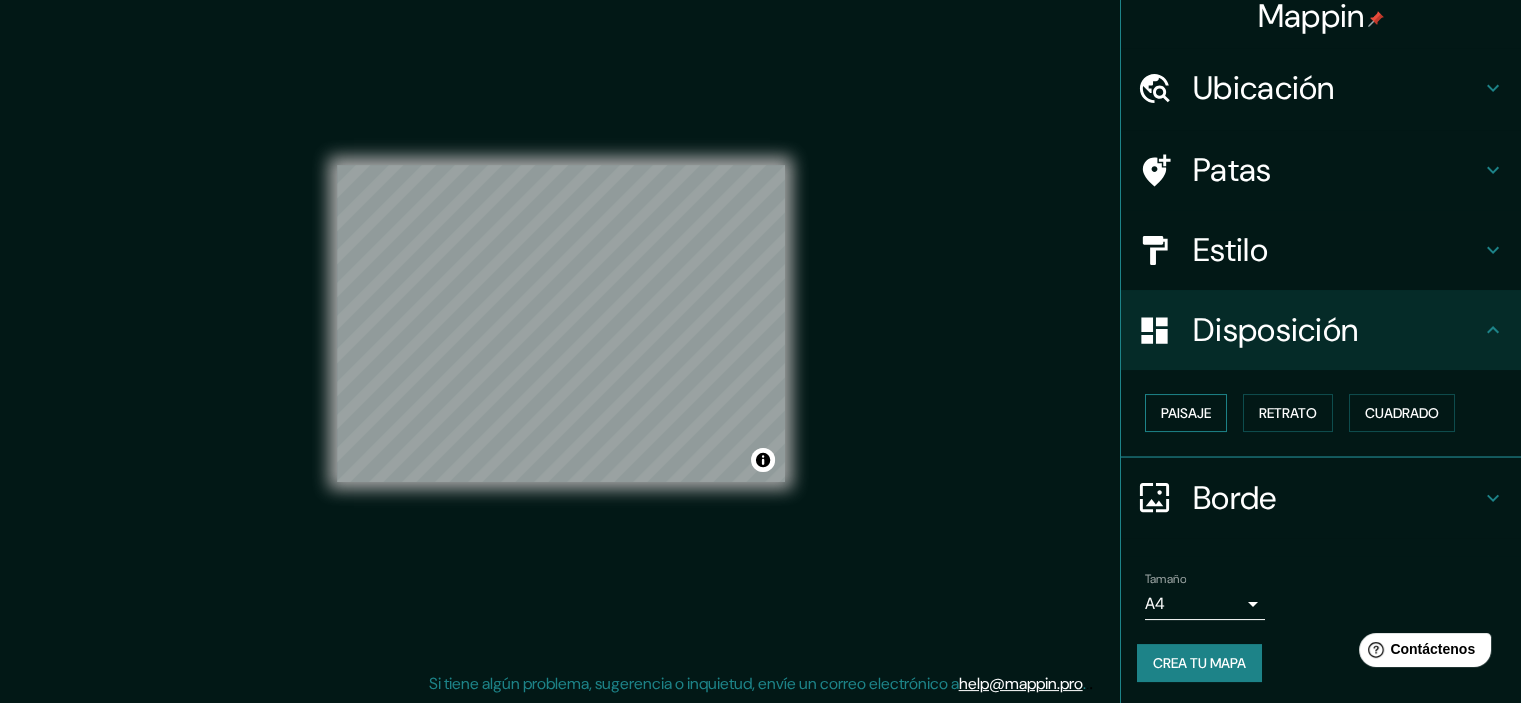 click on "Paisaje" at bounding box center (1186, 413) 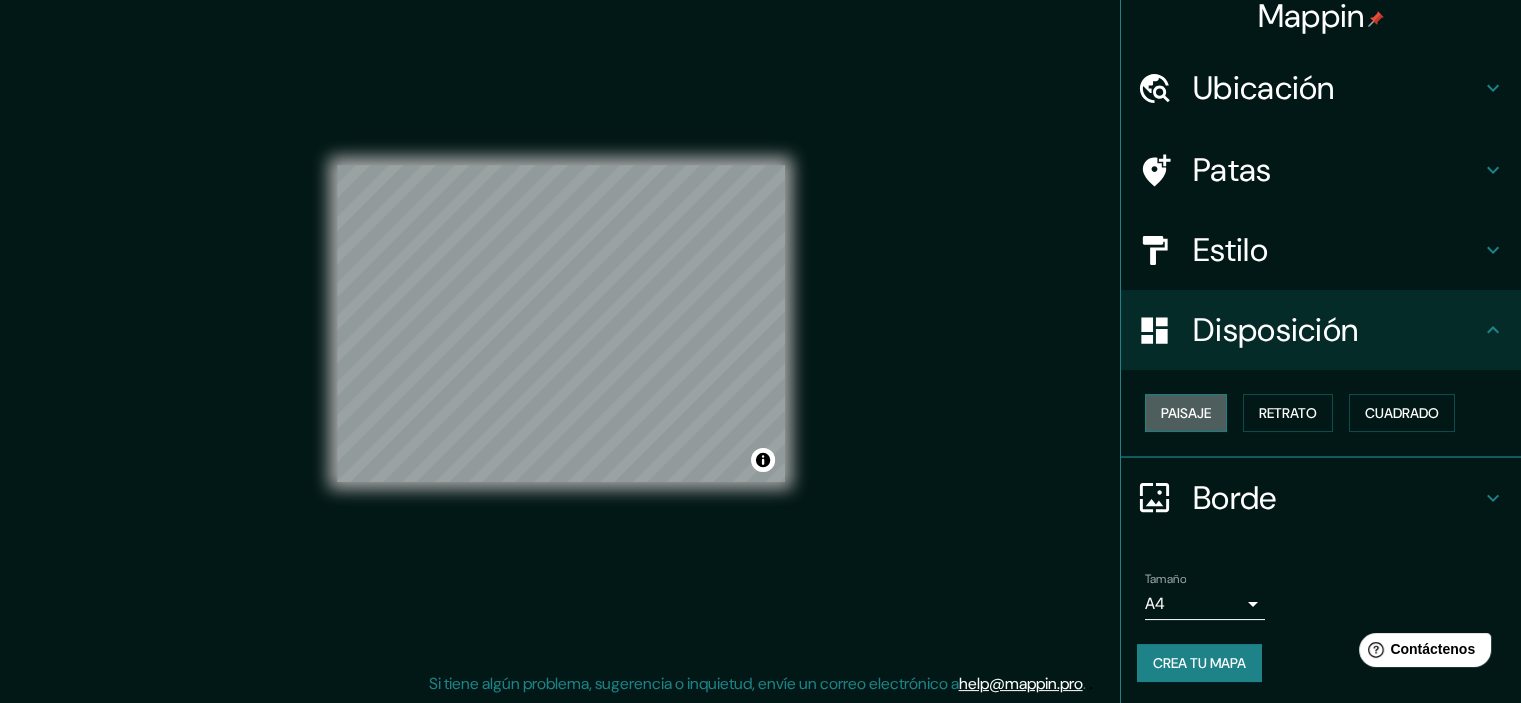 click on "Paisaje" at bounding box center (1186, 413) 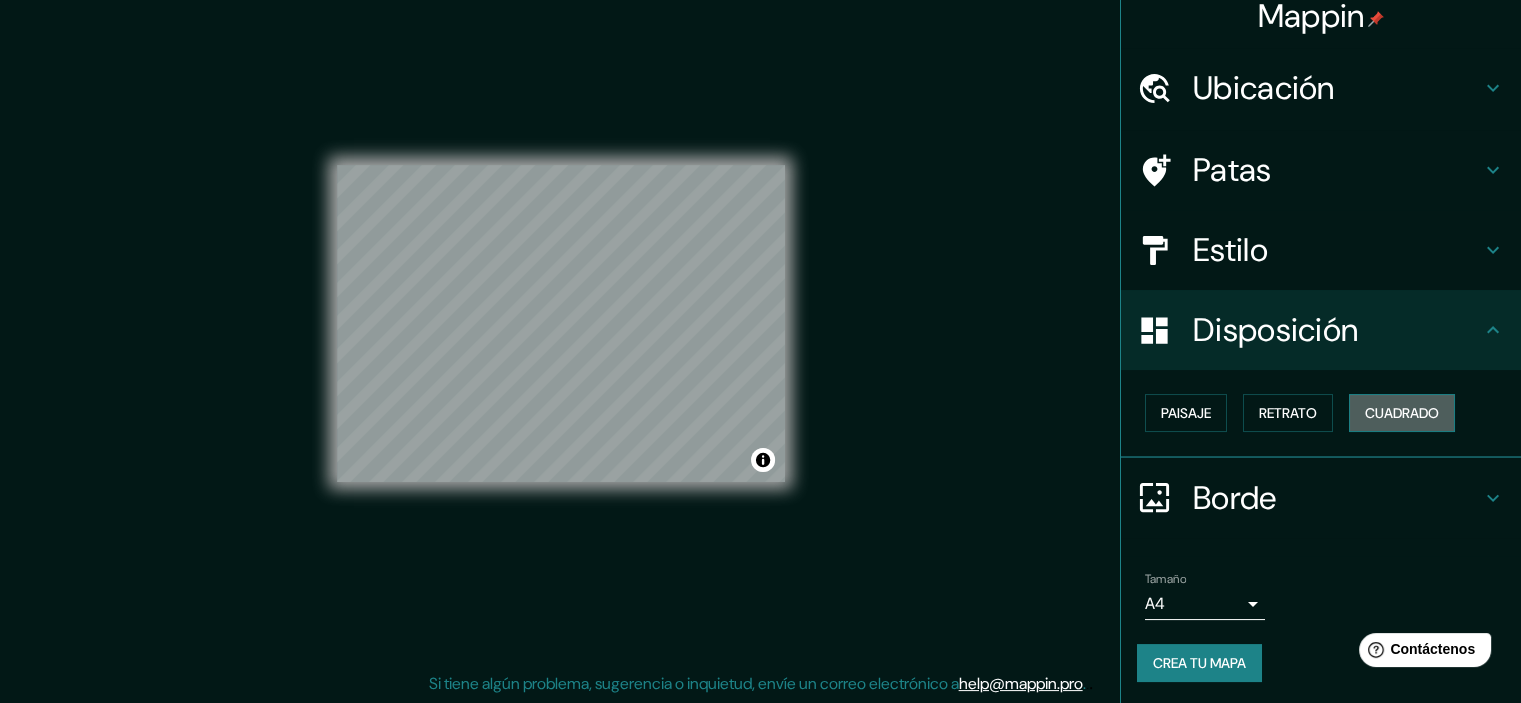click on "Cuadrado" at bounding box center [1402, 413] 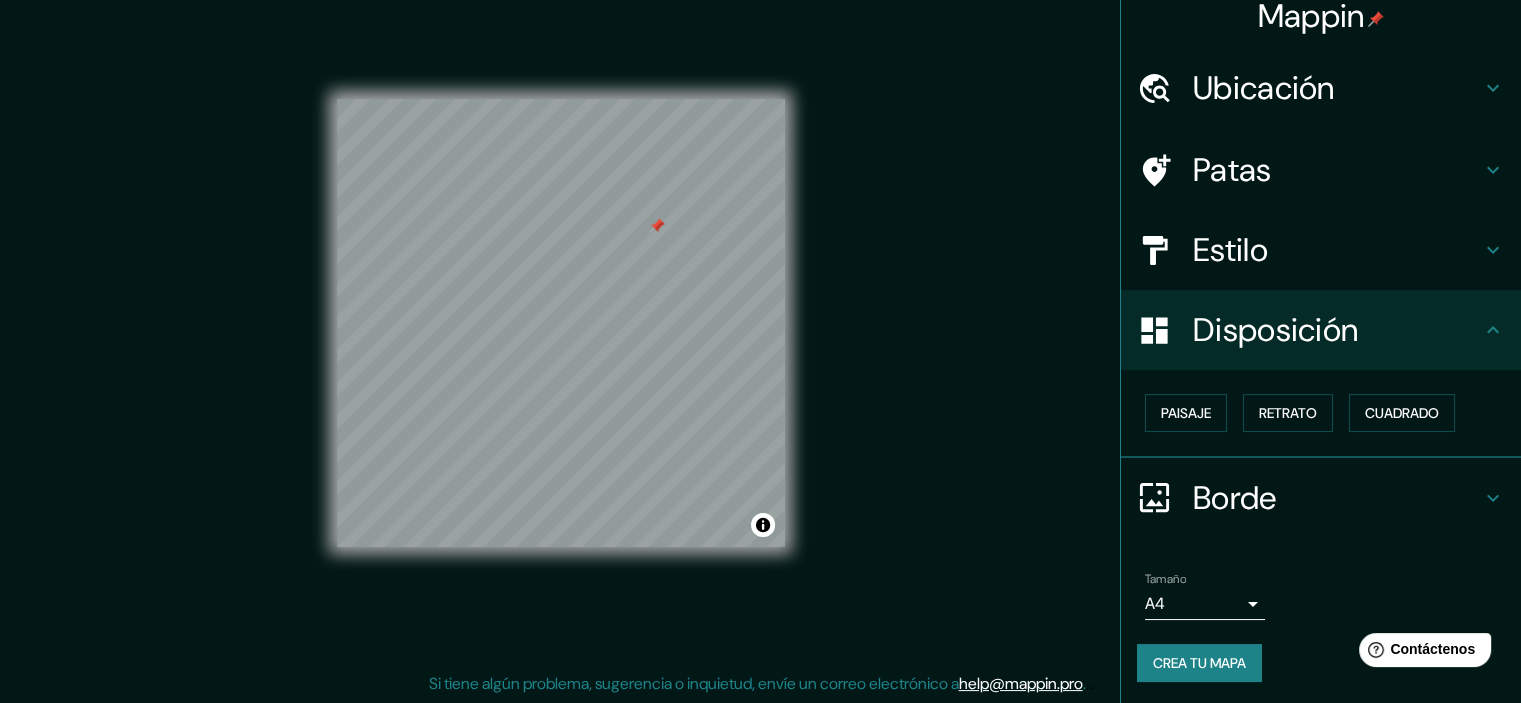 click on "Patas" at bounding box center (1337, 170) 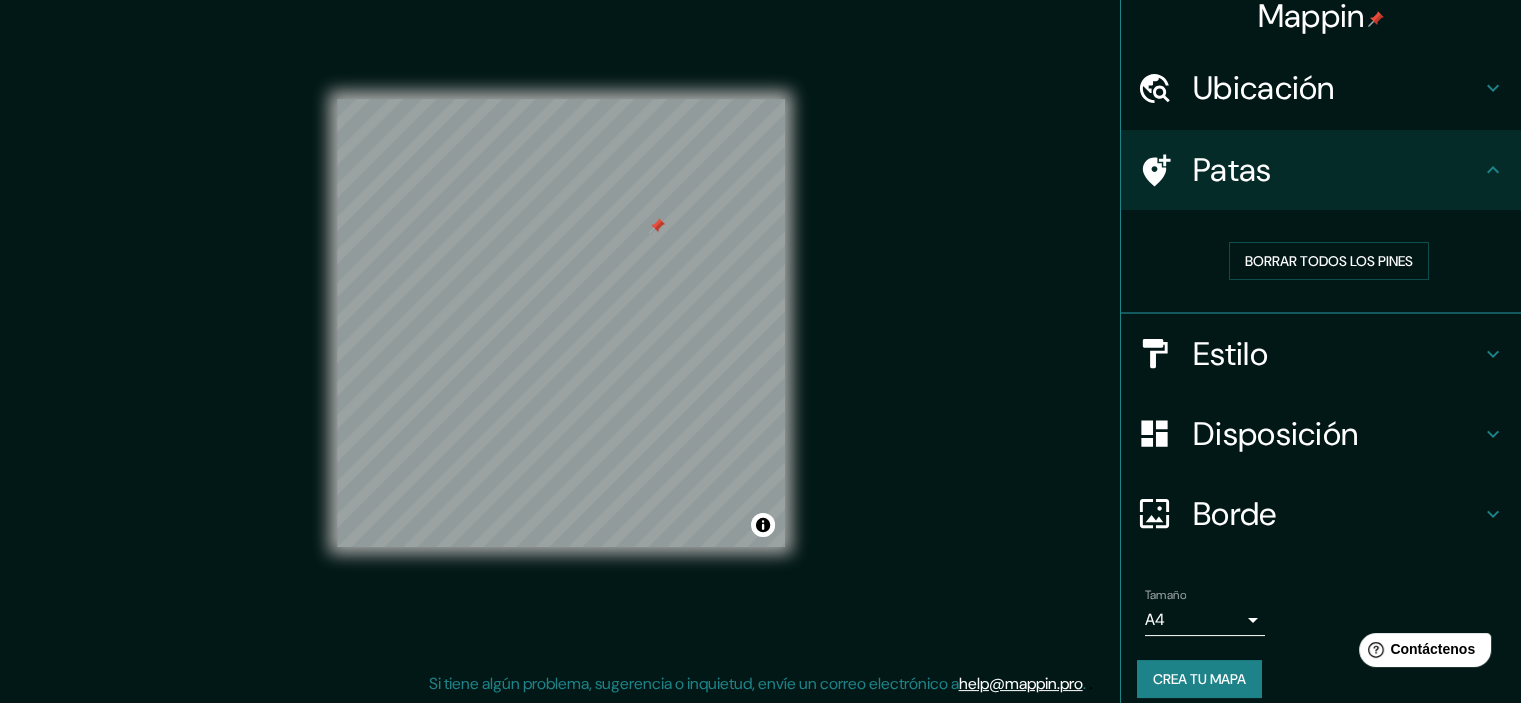 click on "Patas" at bounding box center (1337, 170) 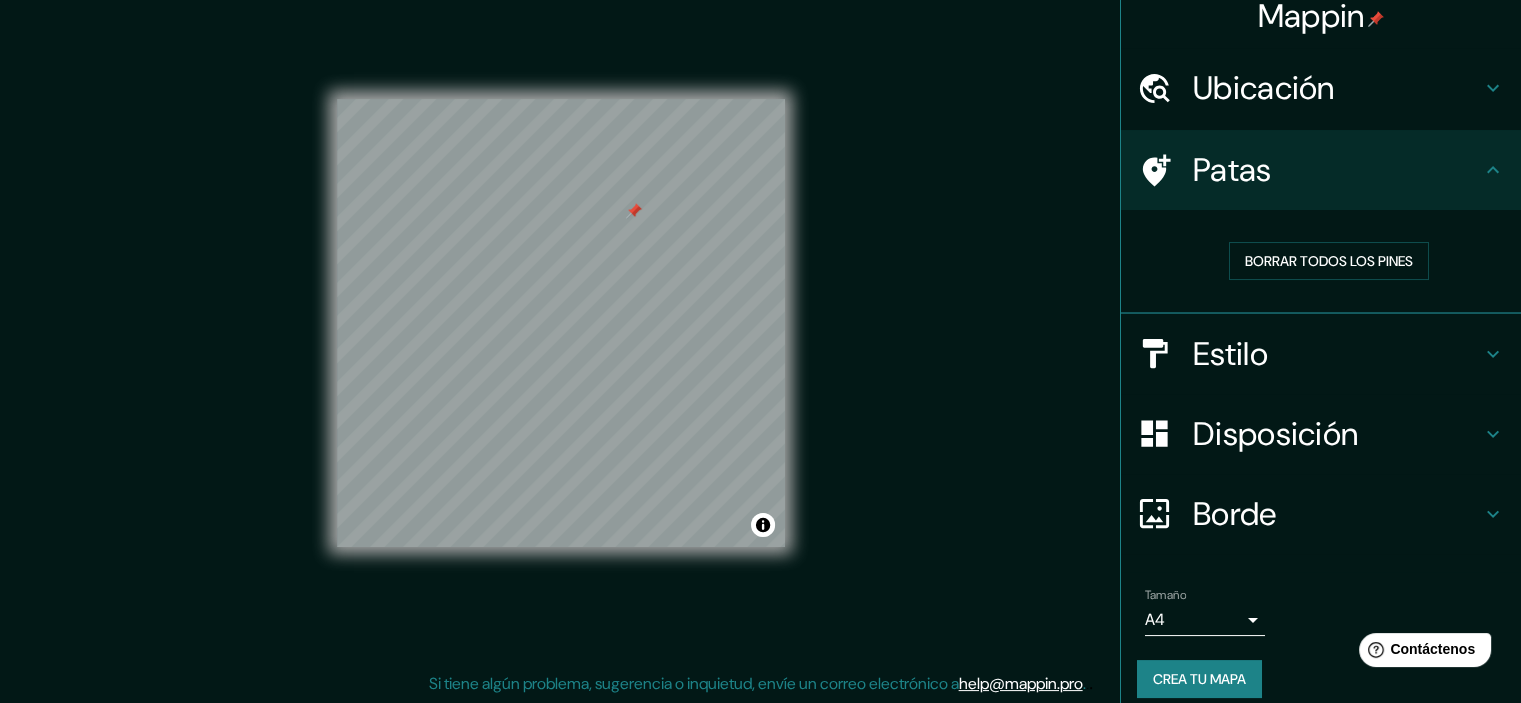 click on "Estilo" at bounding box center (1321, 354) 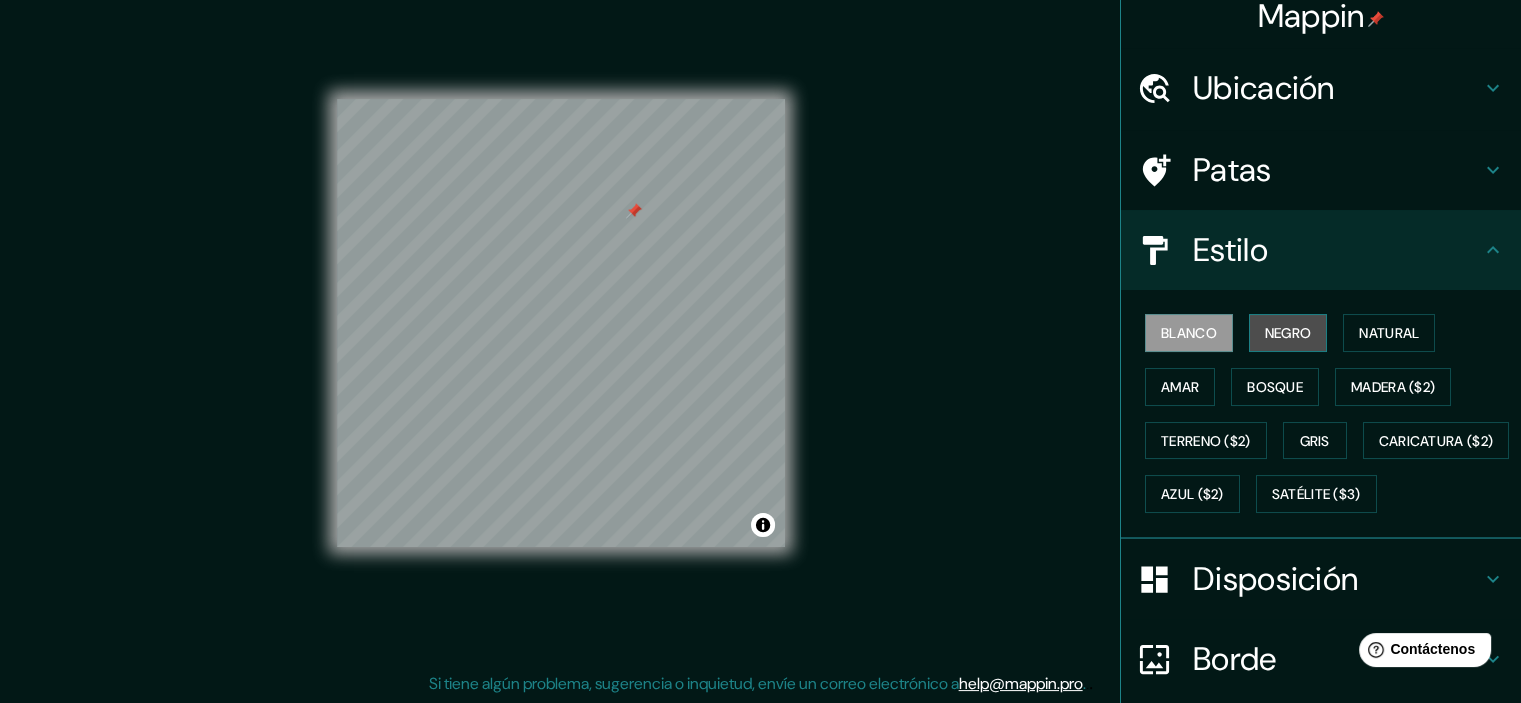 click on "Negro" at bounding box center (1288, 333) 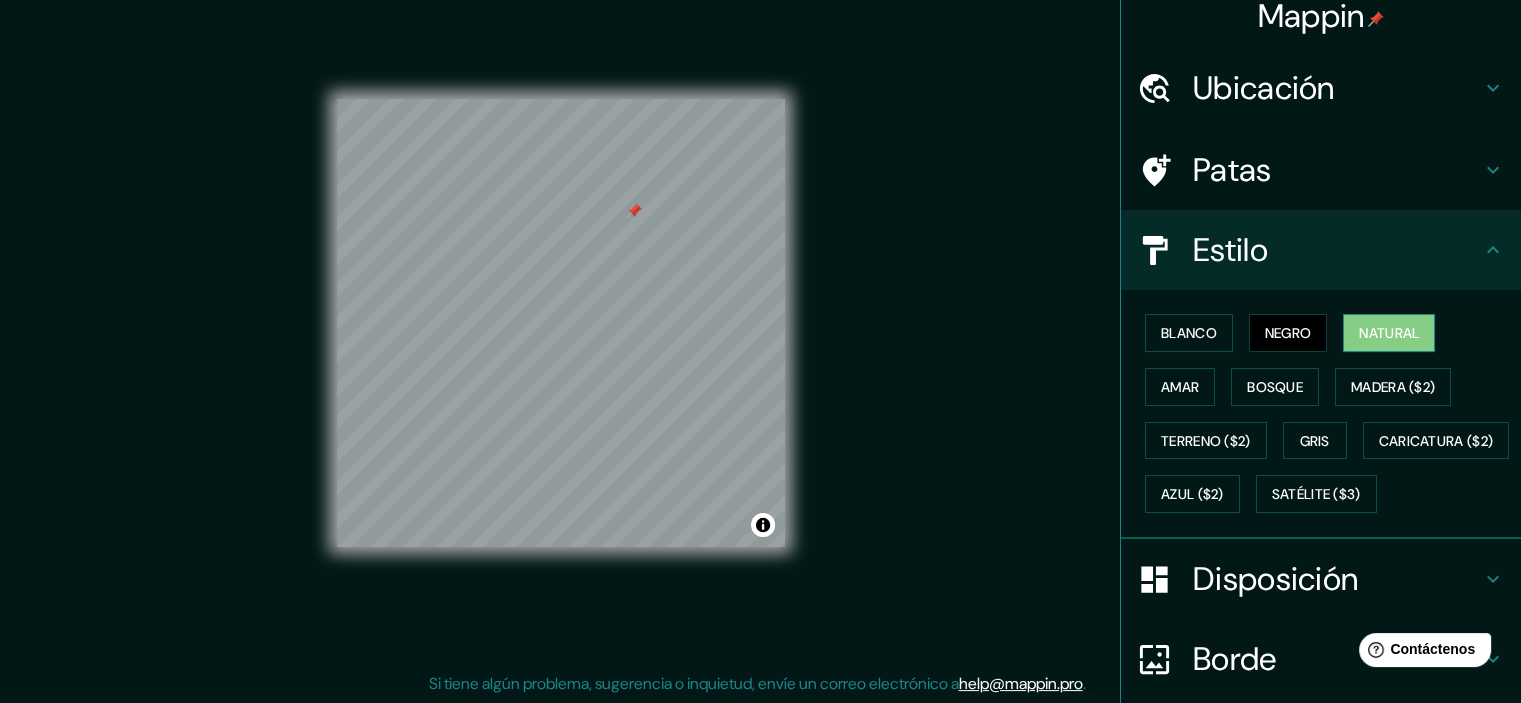 click on "Natural" at bounding box center [1389, 333] 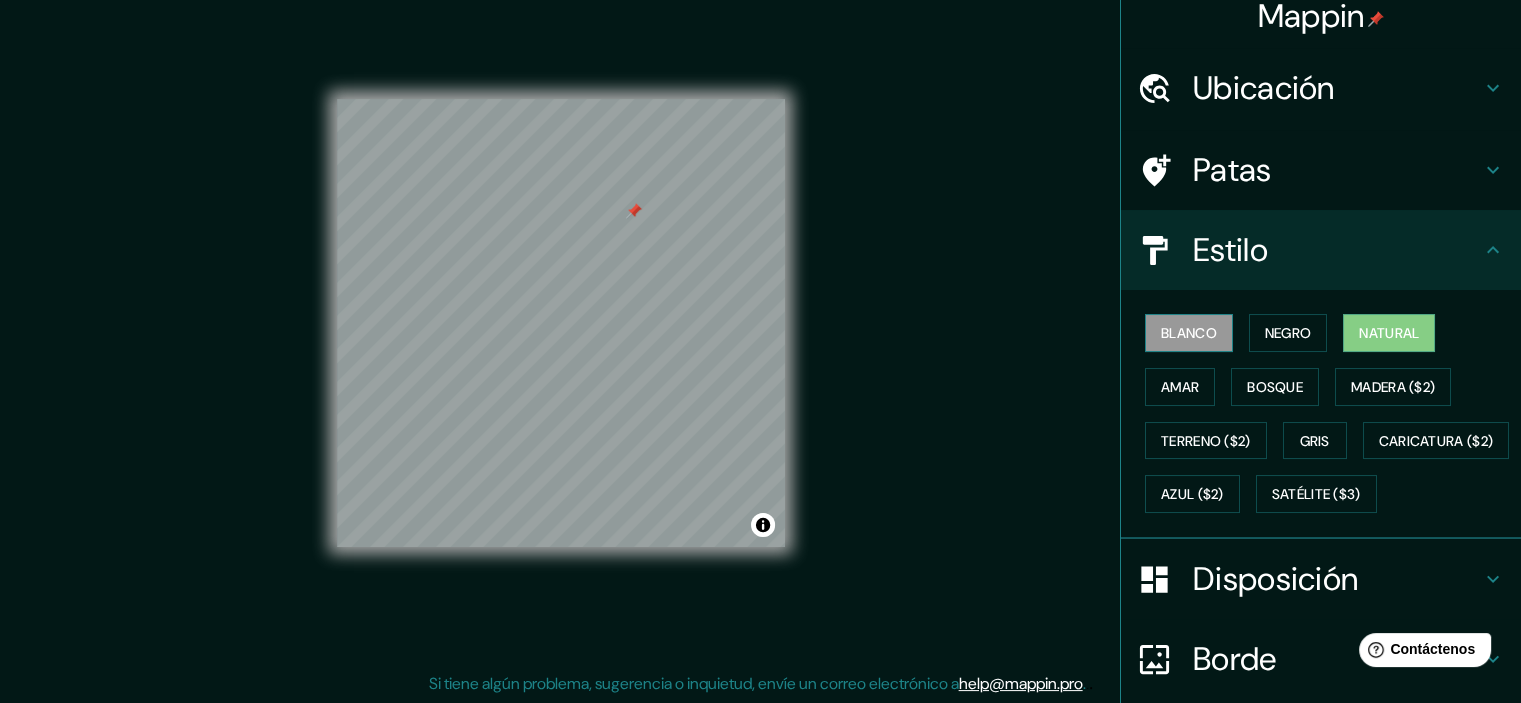 click on "Blanco" at bounding box center [1189, 333] 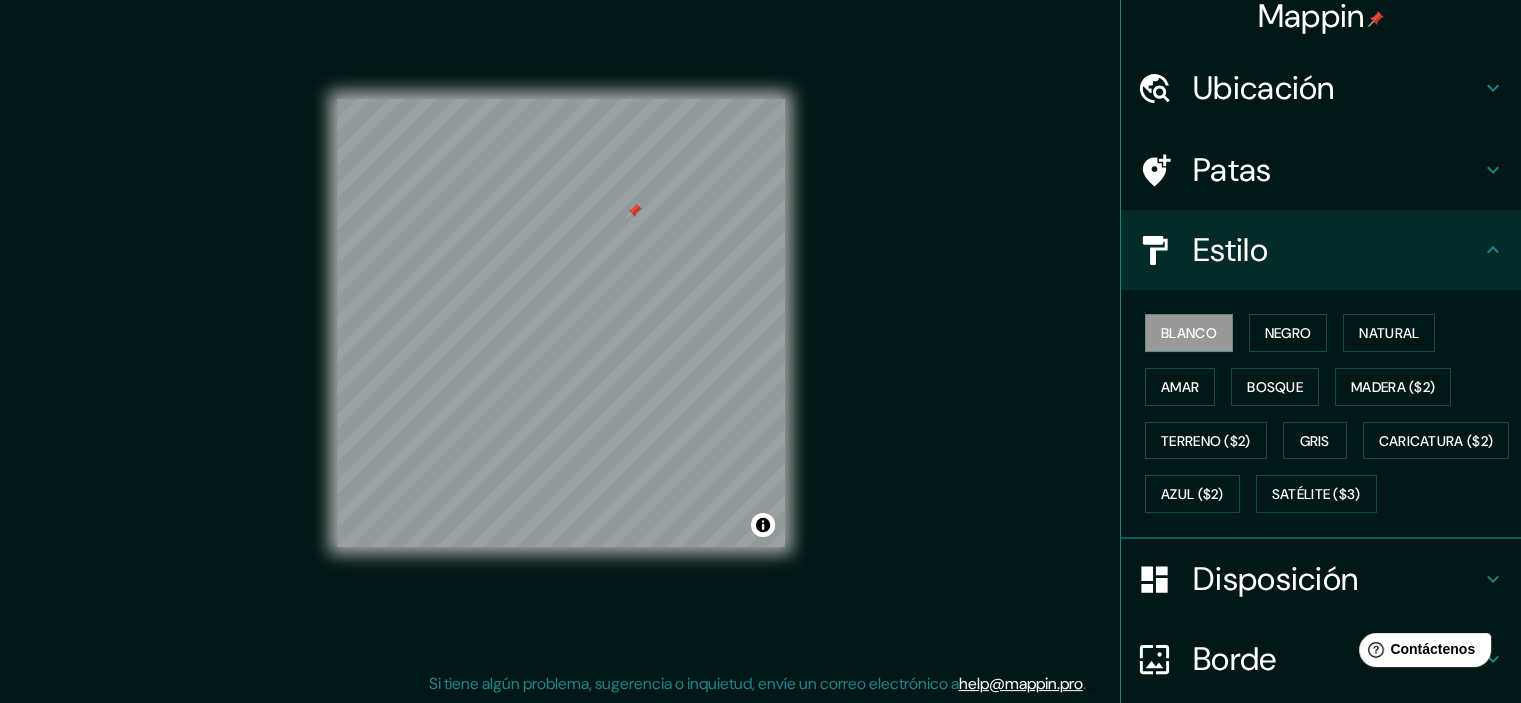 click on "Patas" at bounding box center [1232, 170] 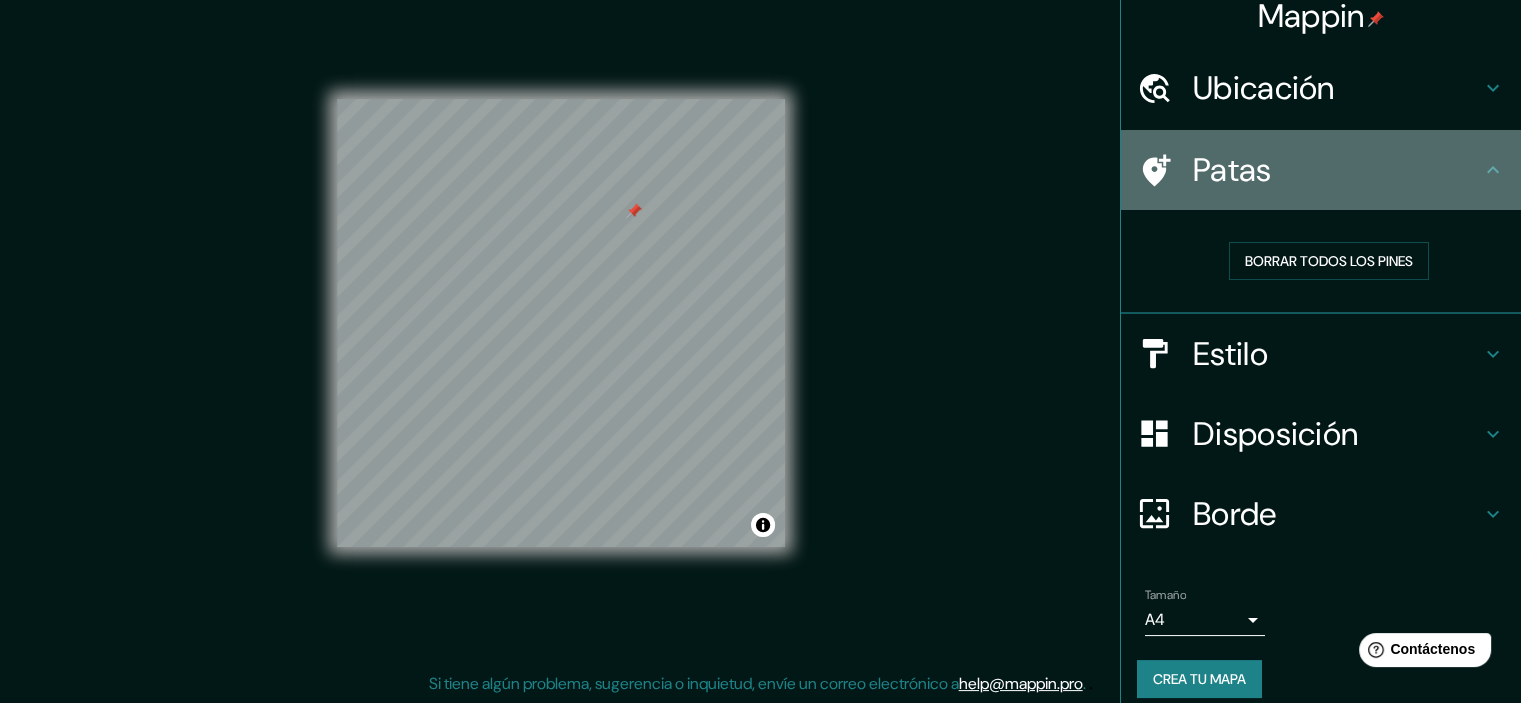 click on "Patas" at bounding box center [1232, 170] 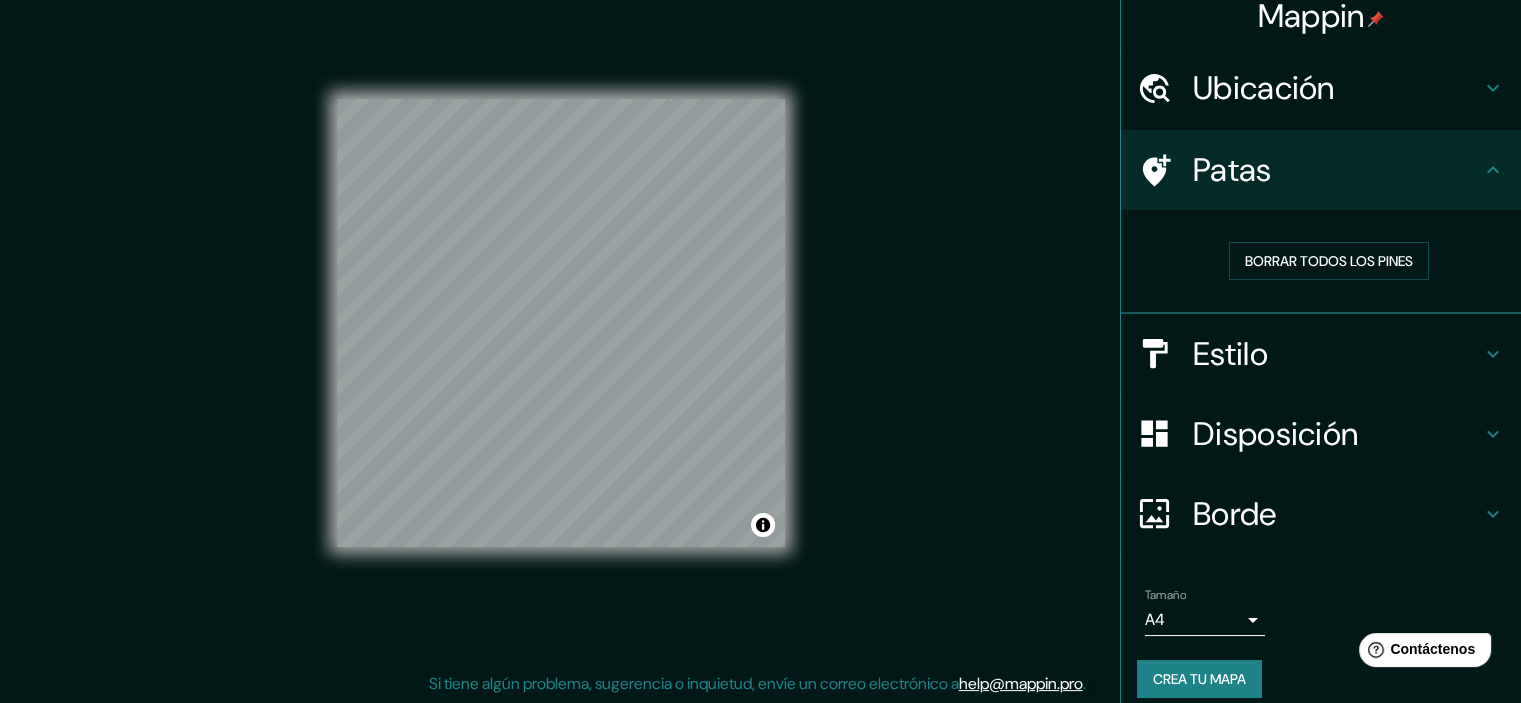 click on "© Mapbox   © OpenStreetMap   Improve this map" at bounding box center (561, 323) 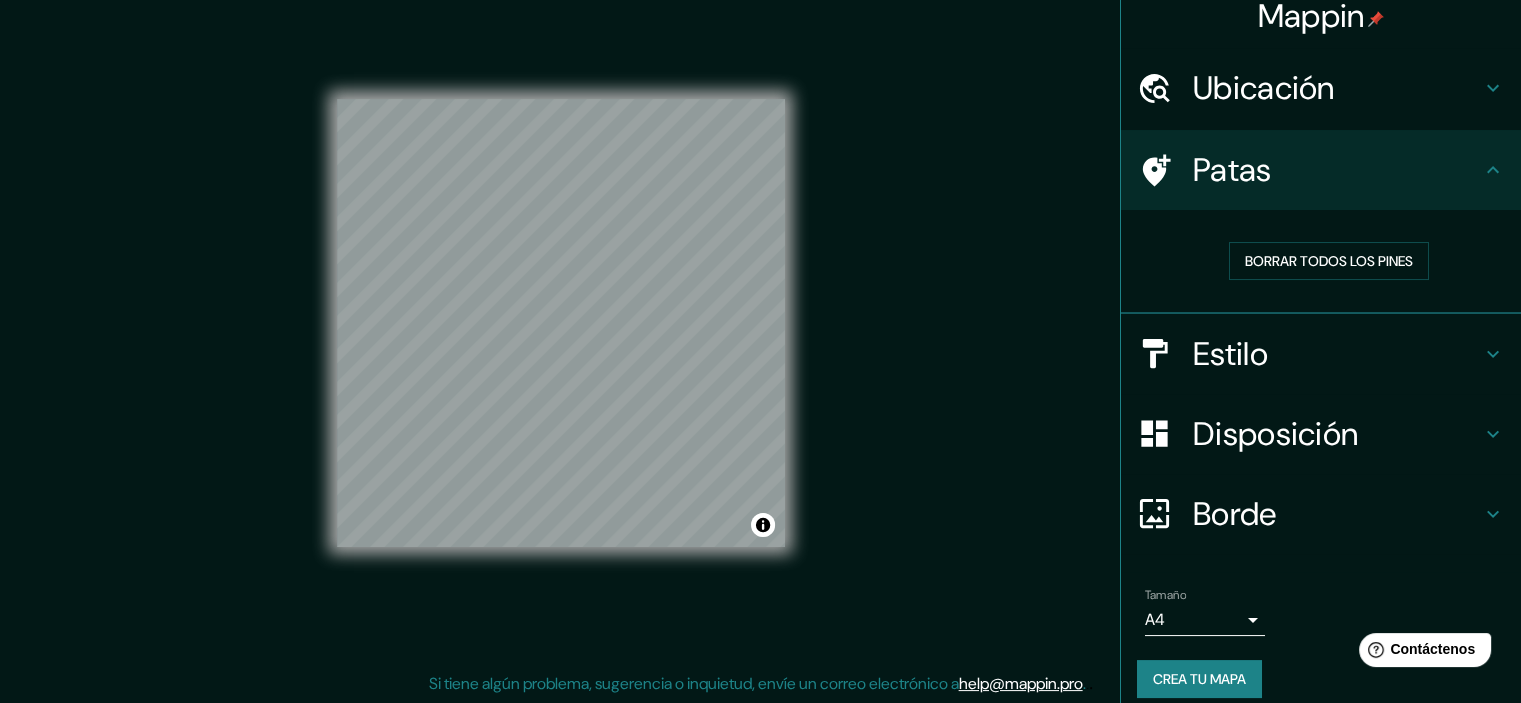 click on "Mappin Ubicación Manzanillo, Cartagena, Bolívar, Colombia Patas Borrar todos los pines Estilo Disposición Borde Elige un borde.  Consejo  : puedes opacar las capas del marco para crear efectos geniales. Ninguno Simple Transparente Elegante Tamaño A4 single Crea tu mapa © Mapbox   © OpenStreetMap   Improve this map Si tiene algún problema, sugerencia o inquietud, envíe un correo electrónico a  help@example.com  .   . . Texto original Valora esta traducción Tu opinión servirá para ayudar a mejorar el Traductor de Google" at bounding box center [760, 326] 